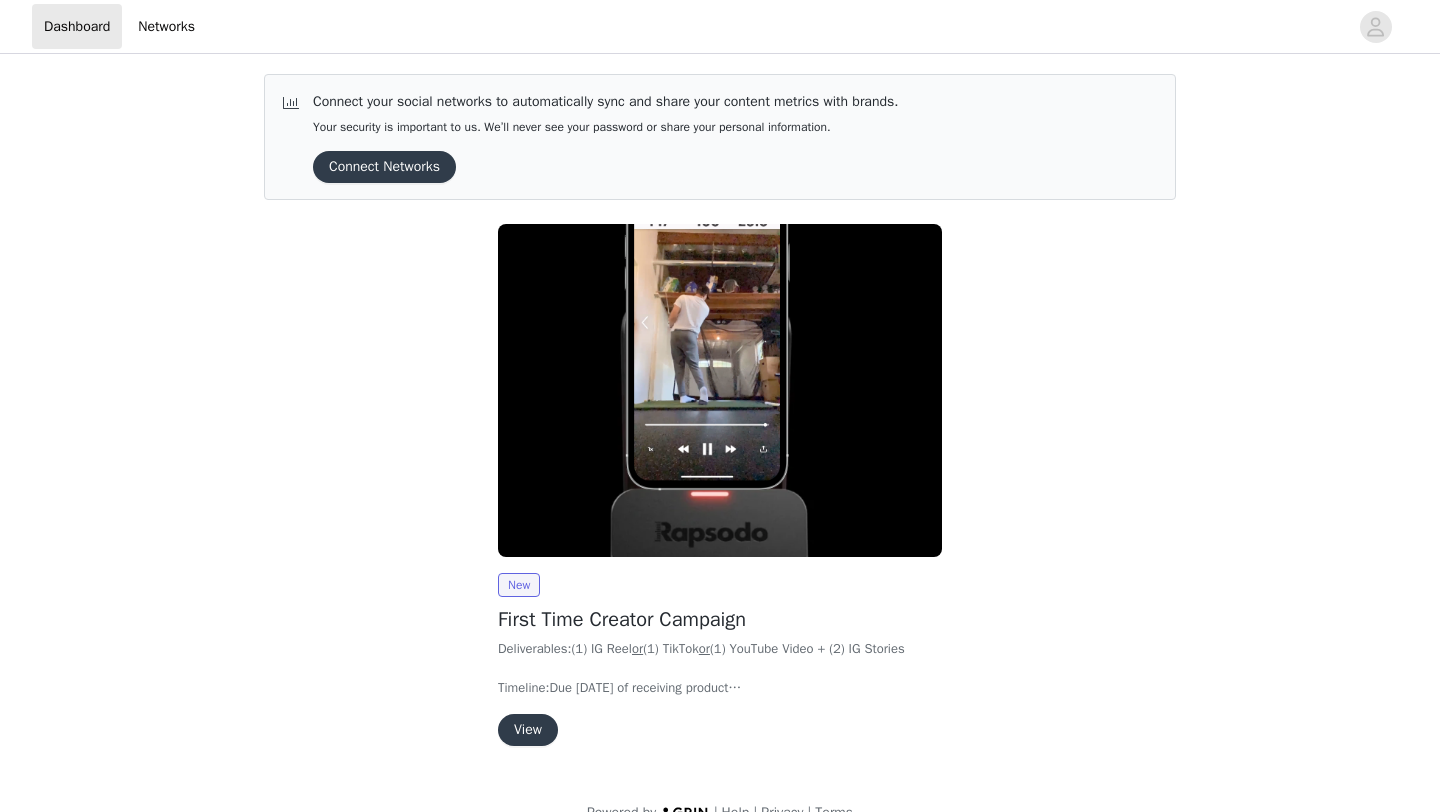scroll, scrollTop: 0, scrollLeft: 0, axis: both 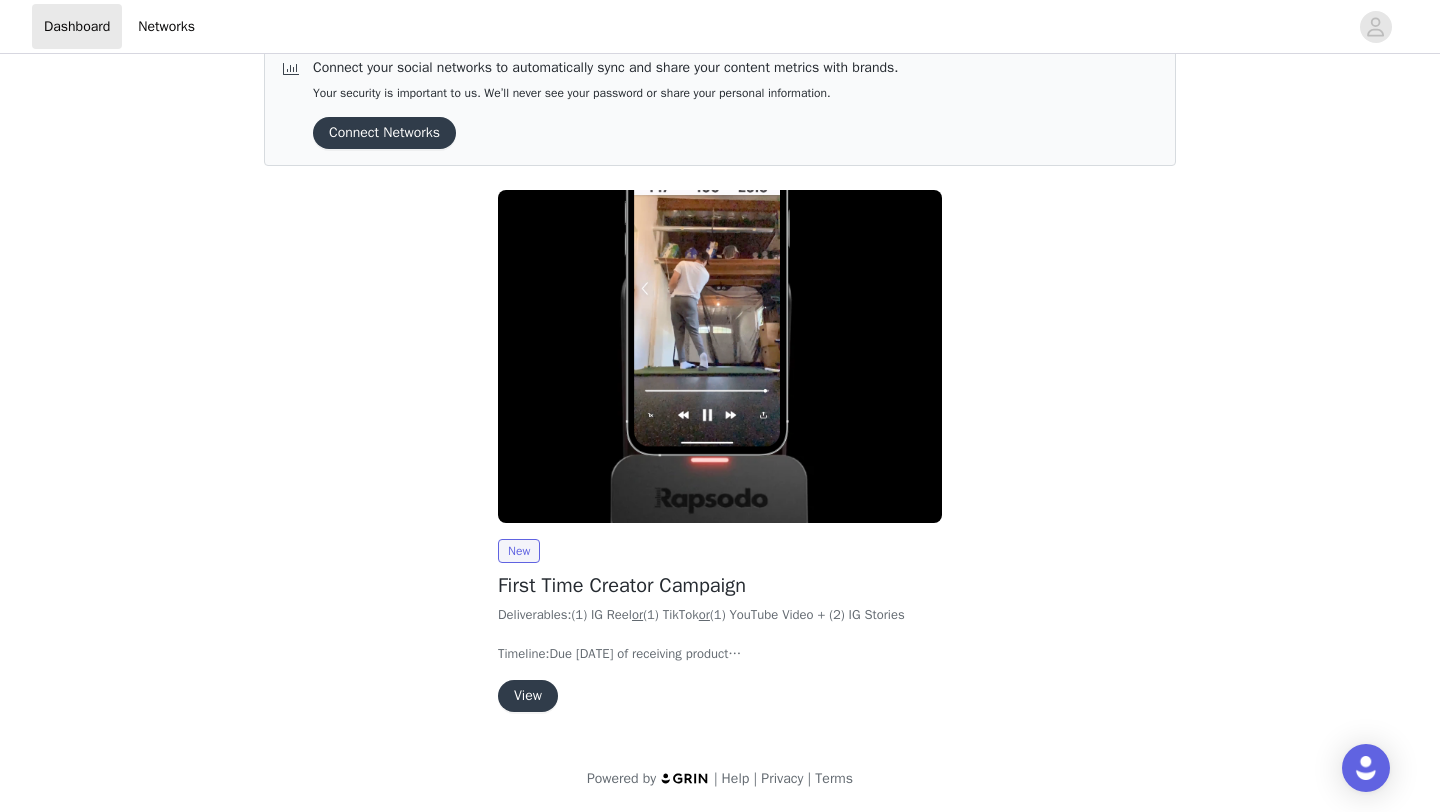 click on "View" at bounding box center [528, 696] 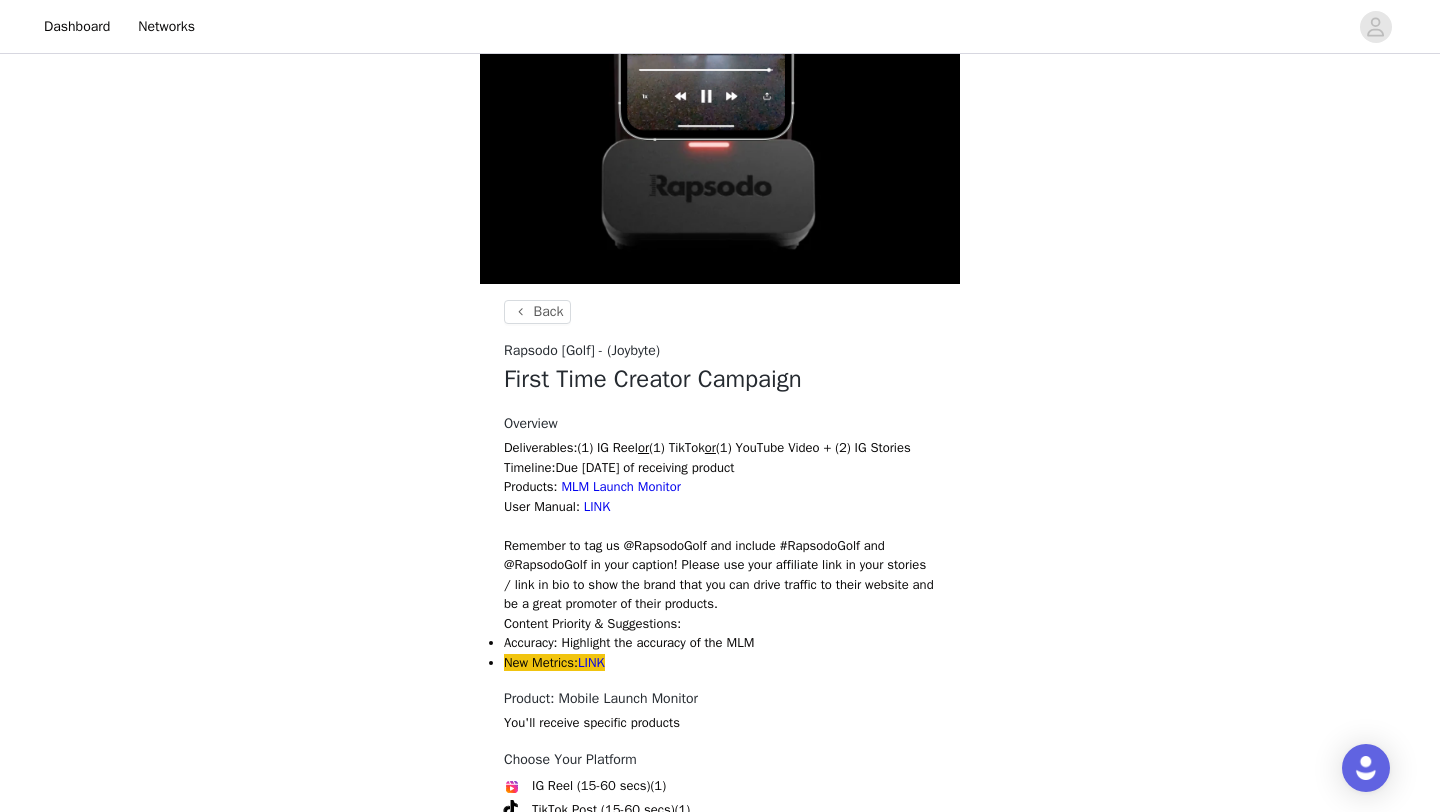 scroll, scrollTop: 613, scrollLeft: 0, axis: vertical 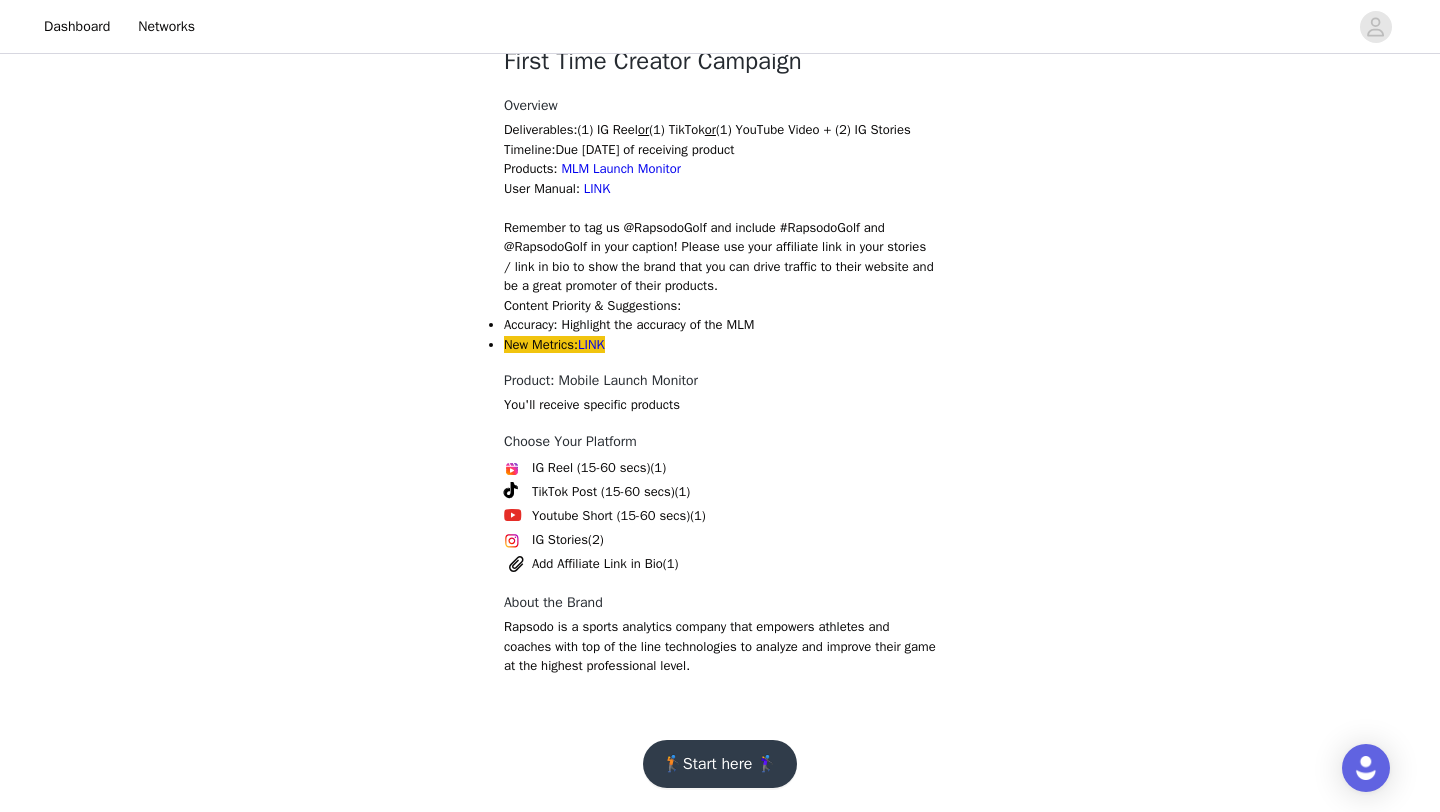 click on "🏌Start here 🏌️‍♀️" at bounding box center (720, 764) 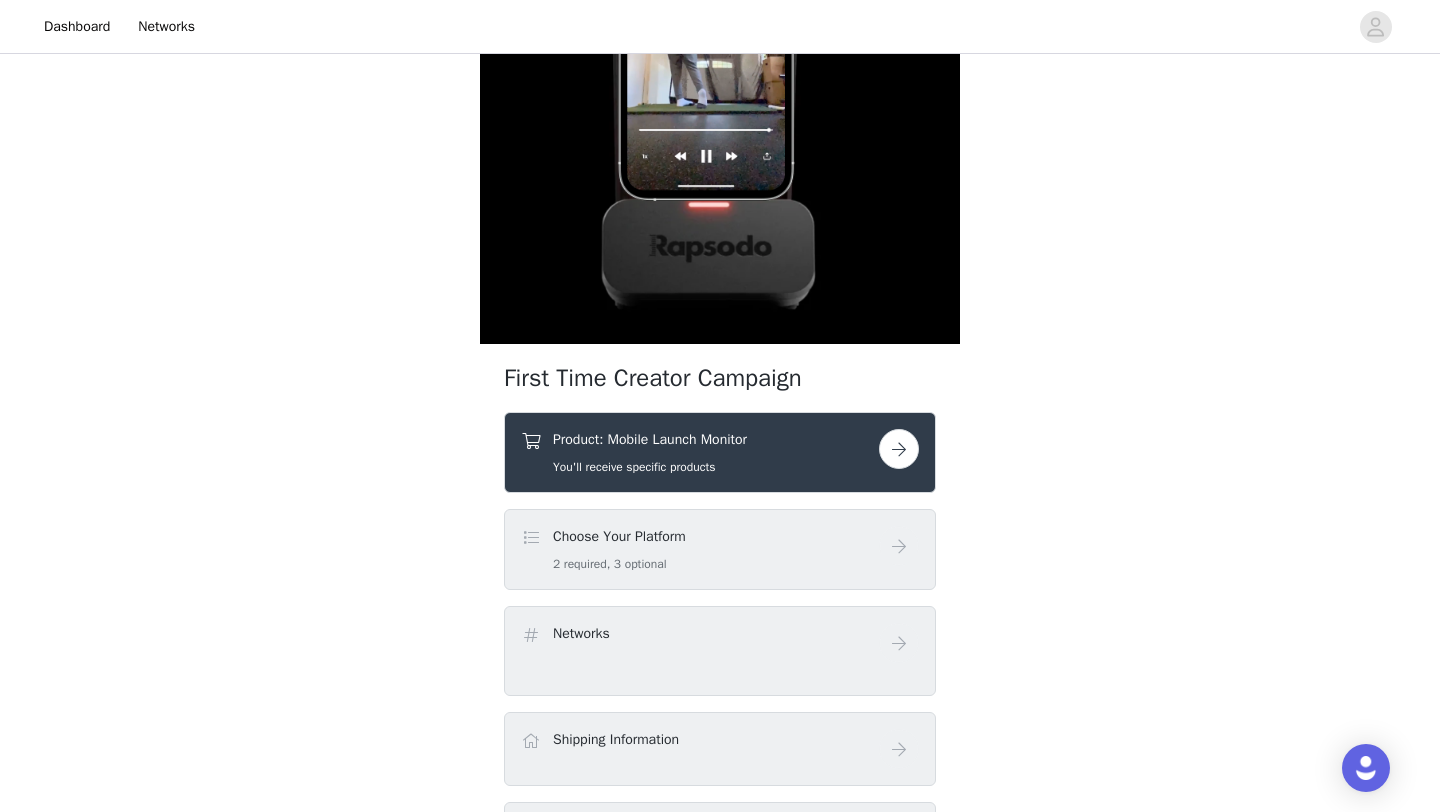 scroll, scrollTop: 347, scrollLeft: 0, axis: vertical 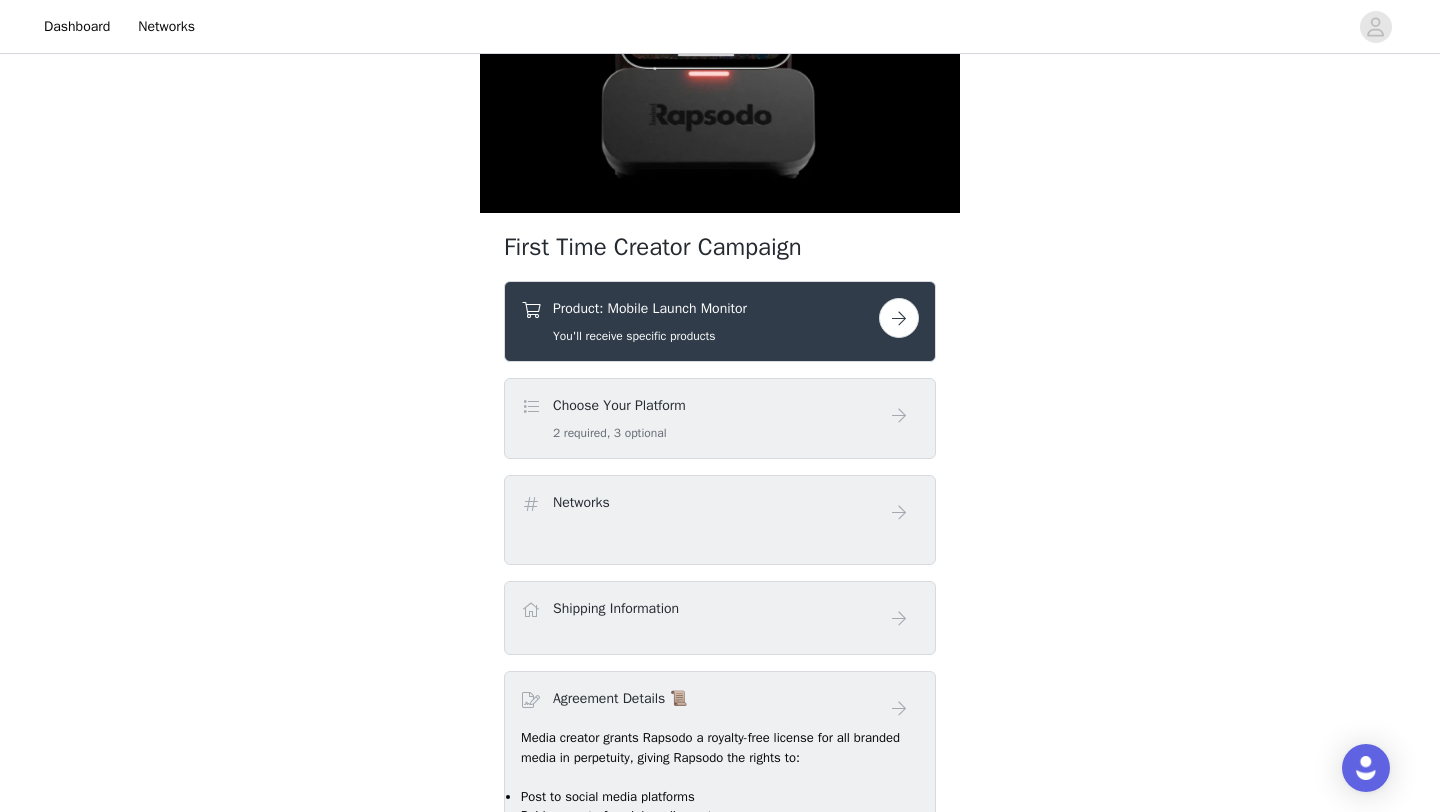 click at bounding box center [531, 407] 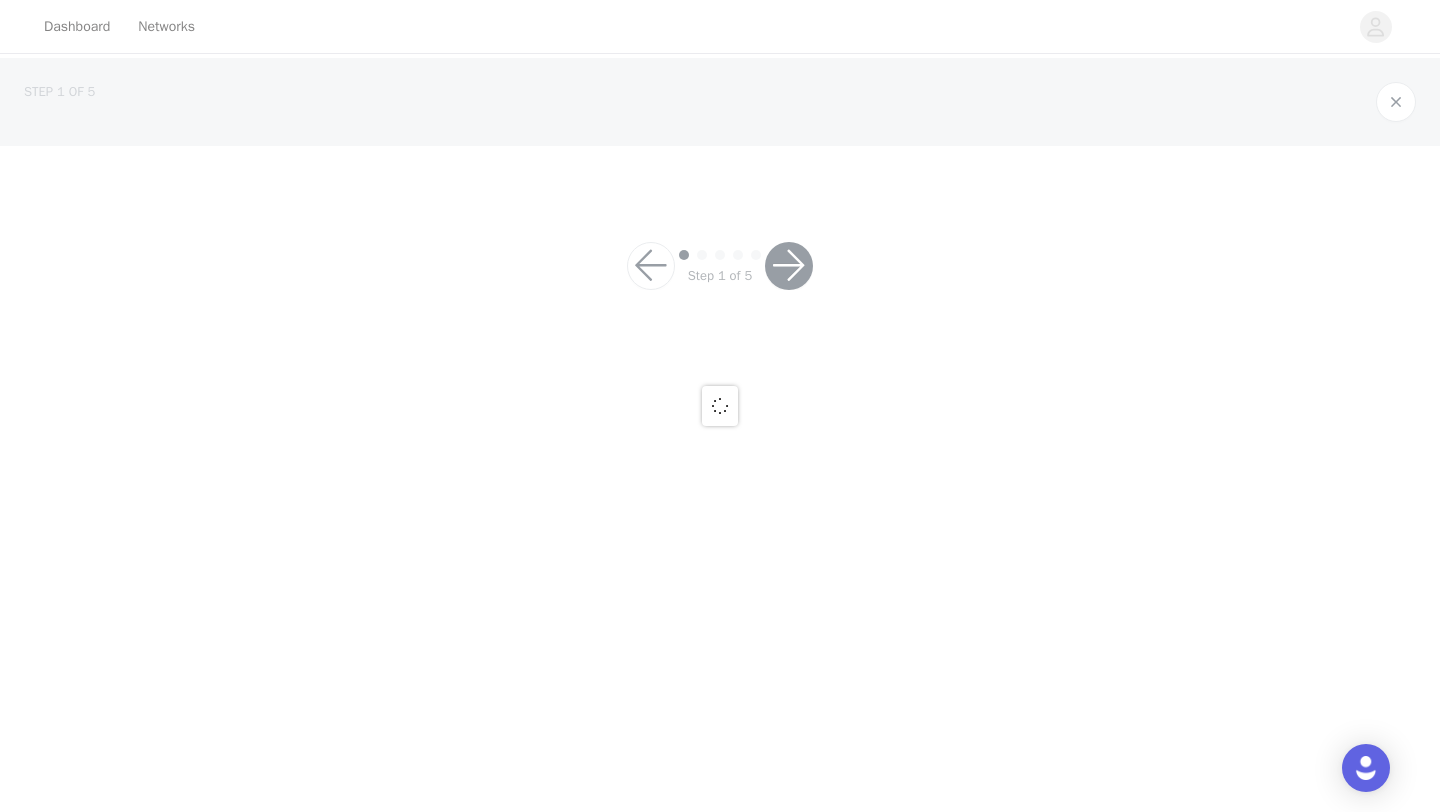 scroll, scrollTop: 0, scrollLeft: 0, axis: both 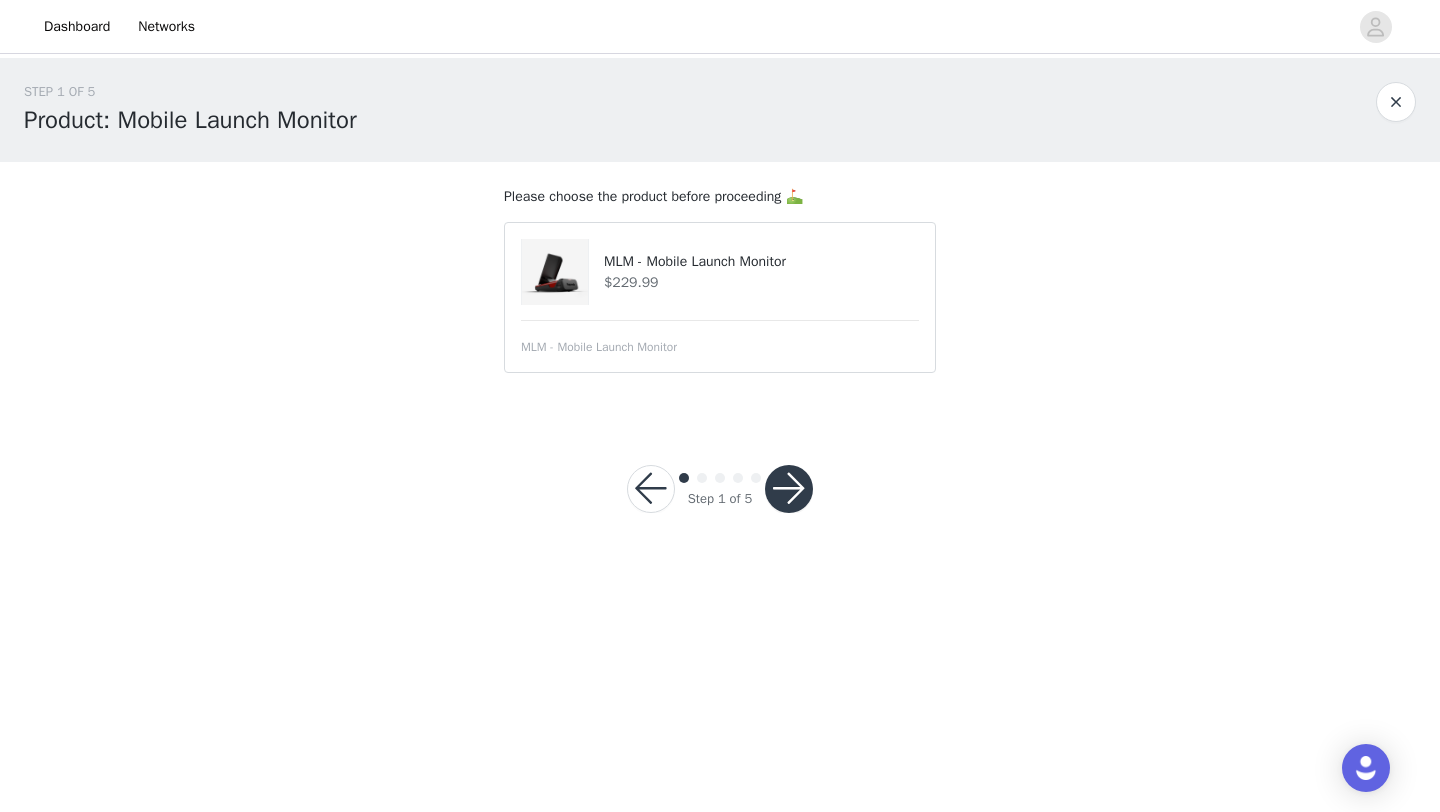click at bounding box center (789, 489) 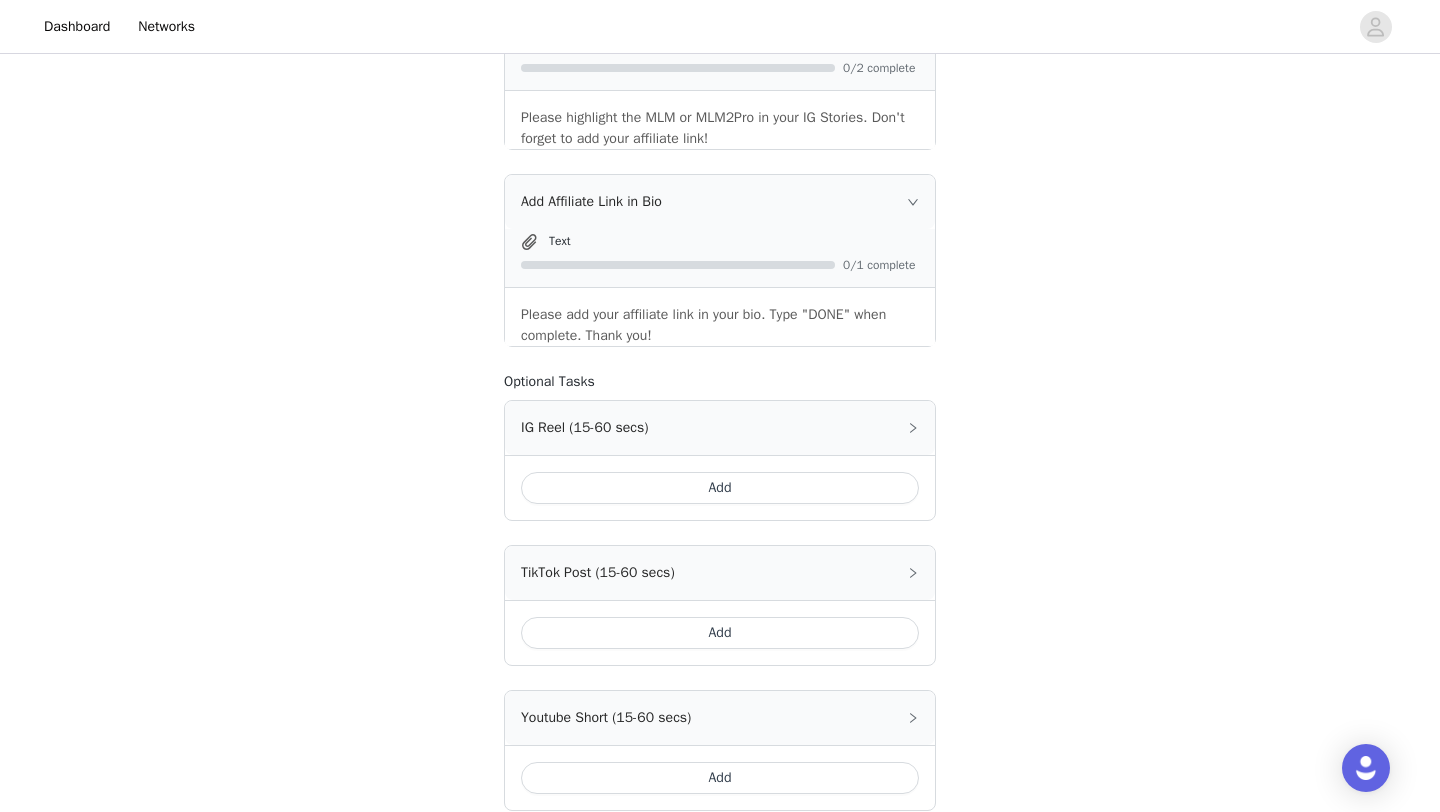 scroll, scrollTop: 662, scrollLeft: 0, axis: vertical 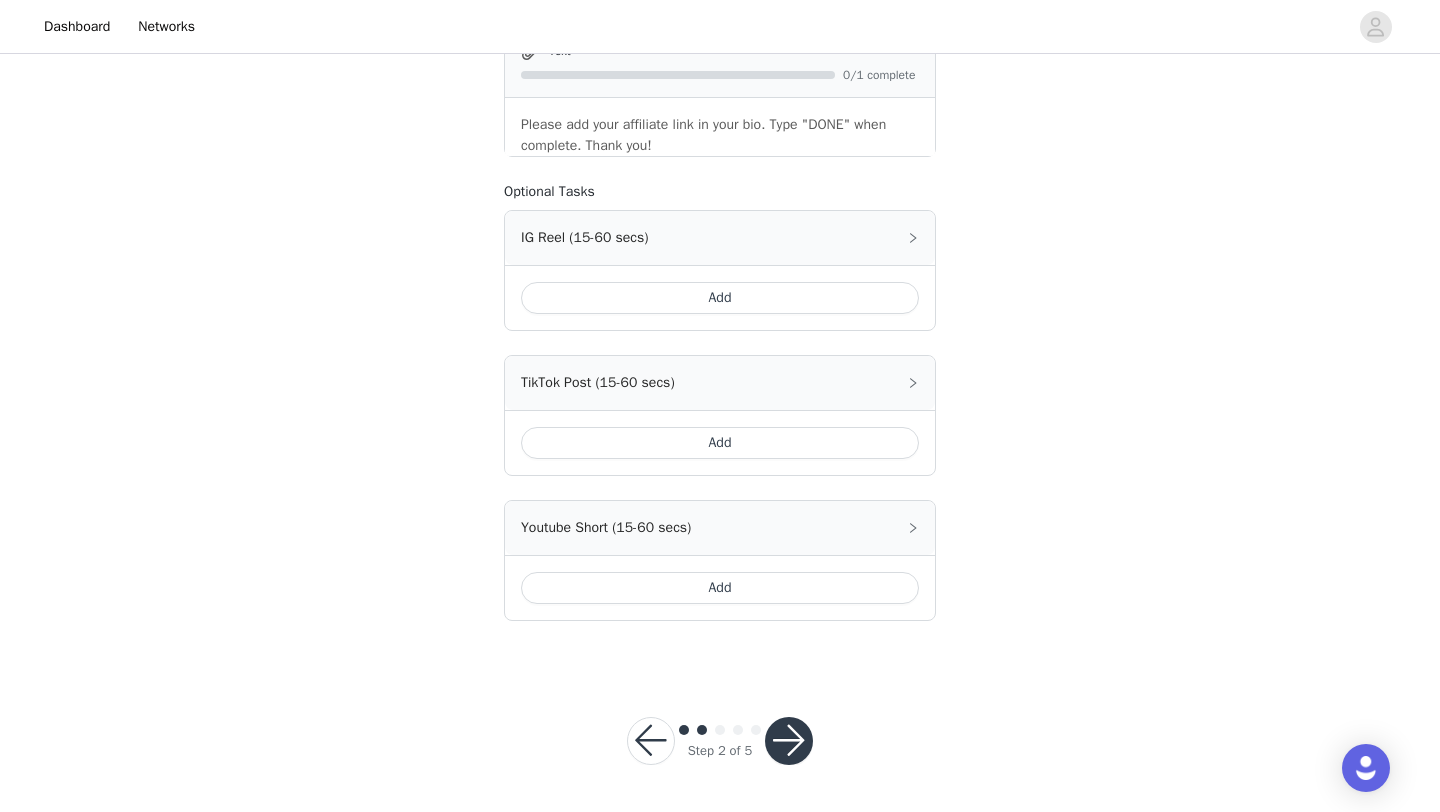 click at bounding box center [651, 741] 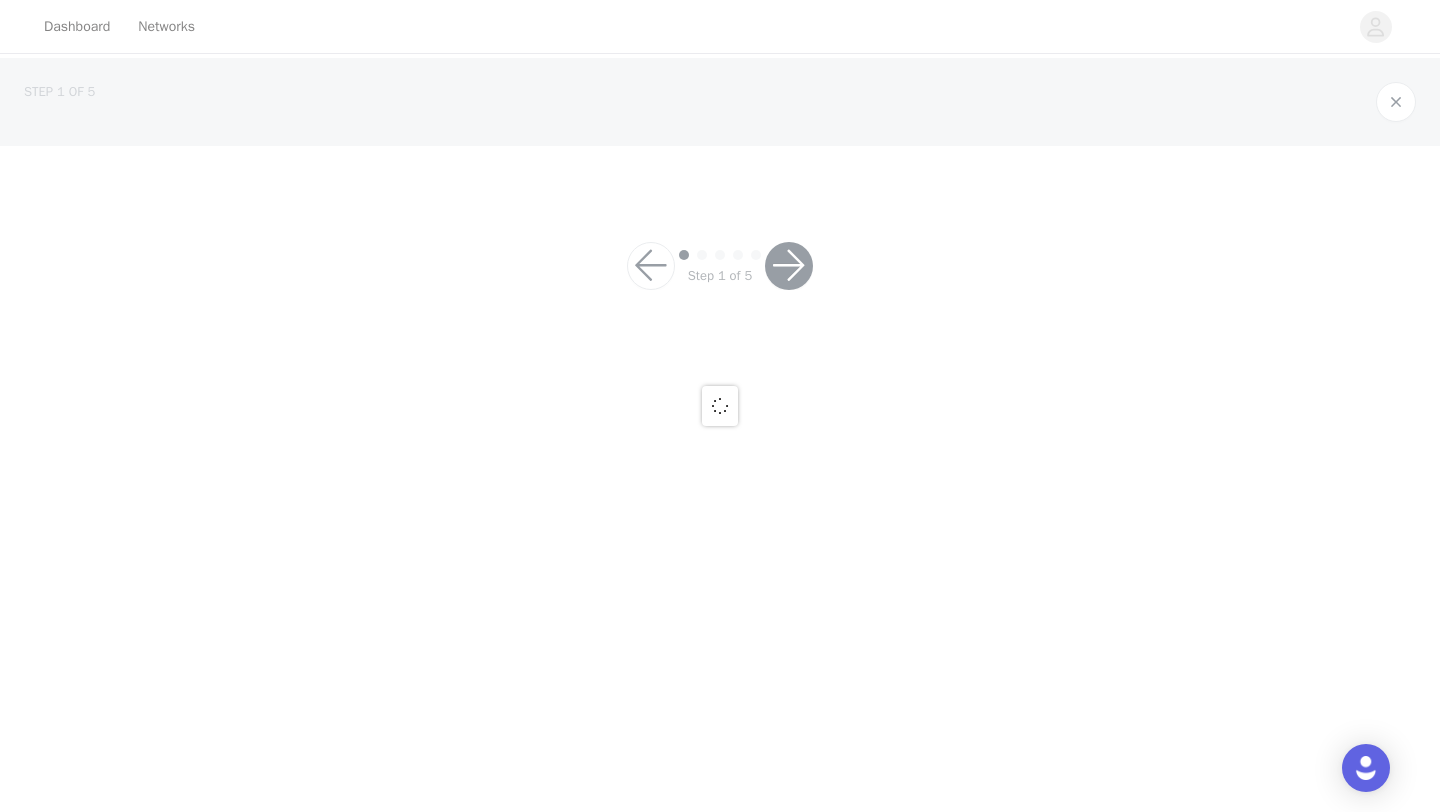 scroll, scrollTop: 0, scrollLeft: 0, axis: both 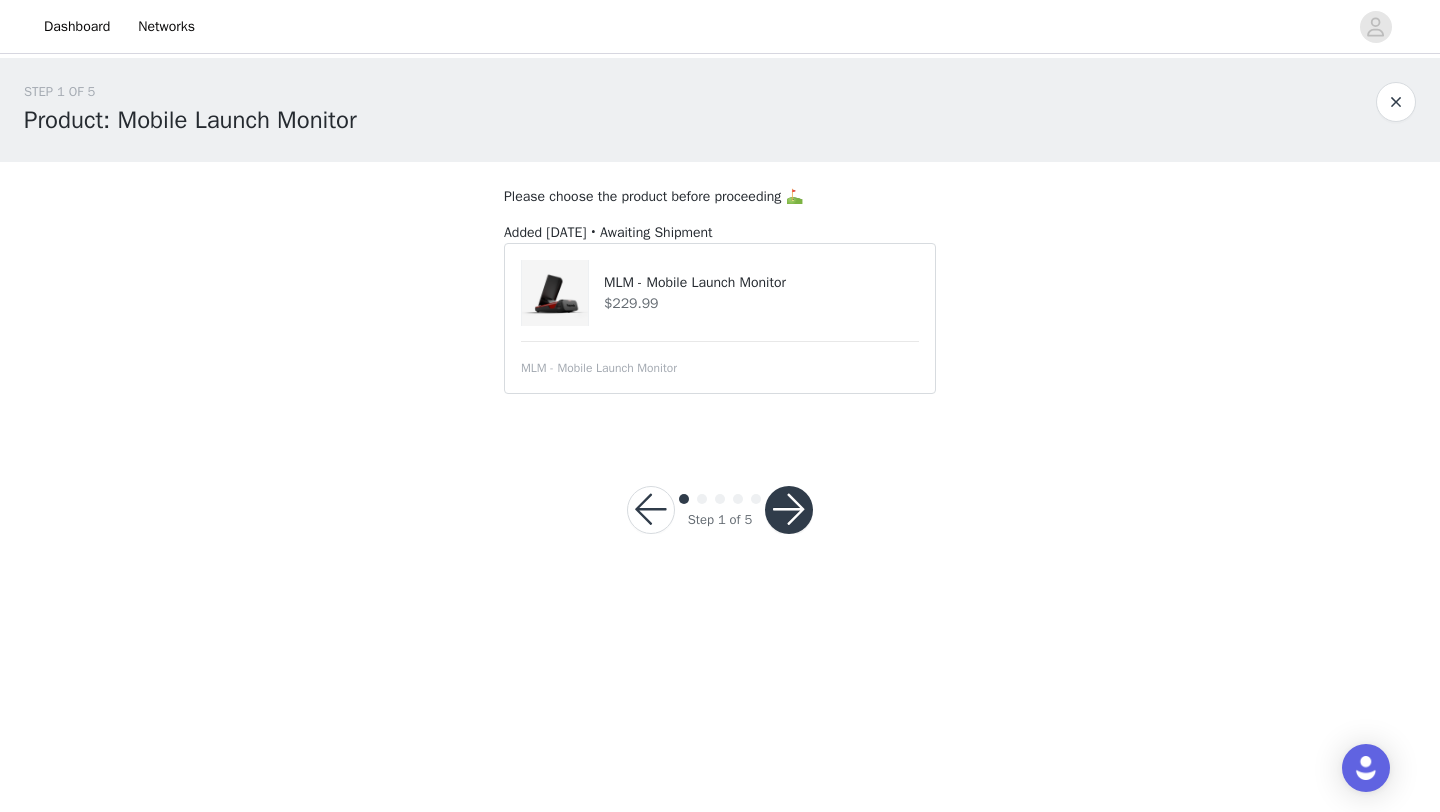 click at bounding box center (555, 293) 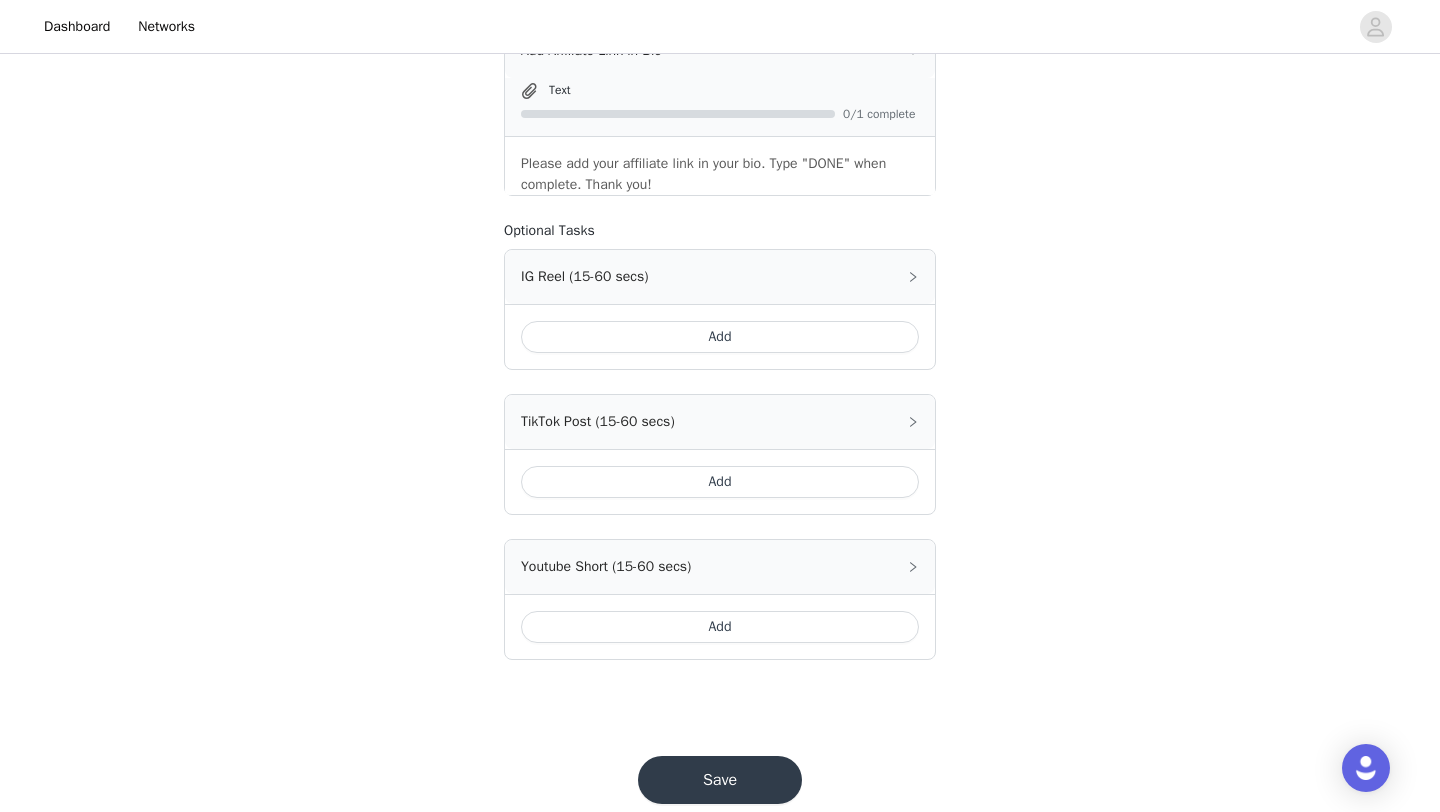 scroll, scrollTop: 662, scrollLeft: 0, axis: vertical 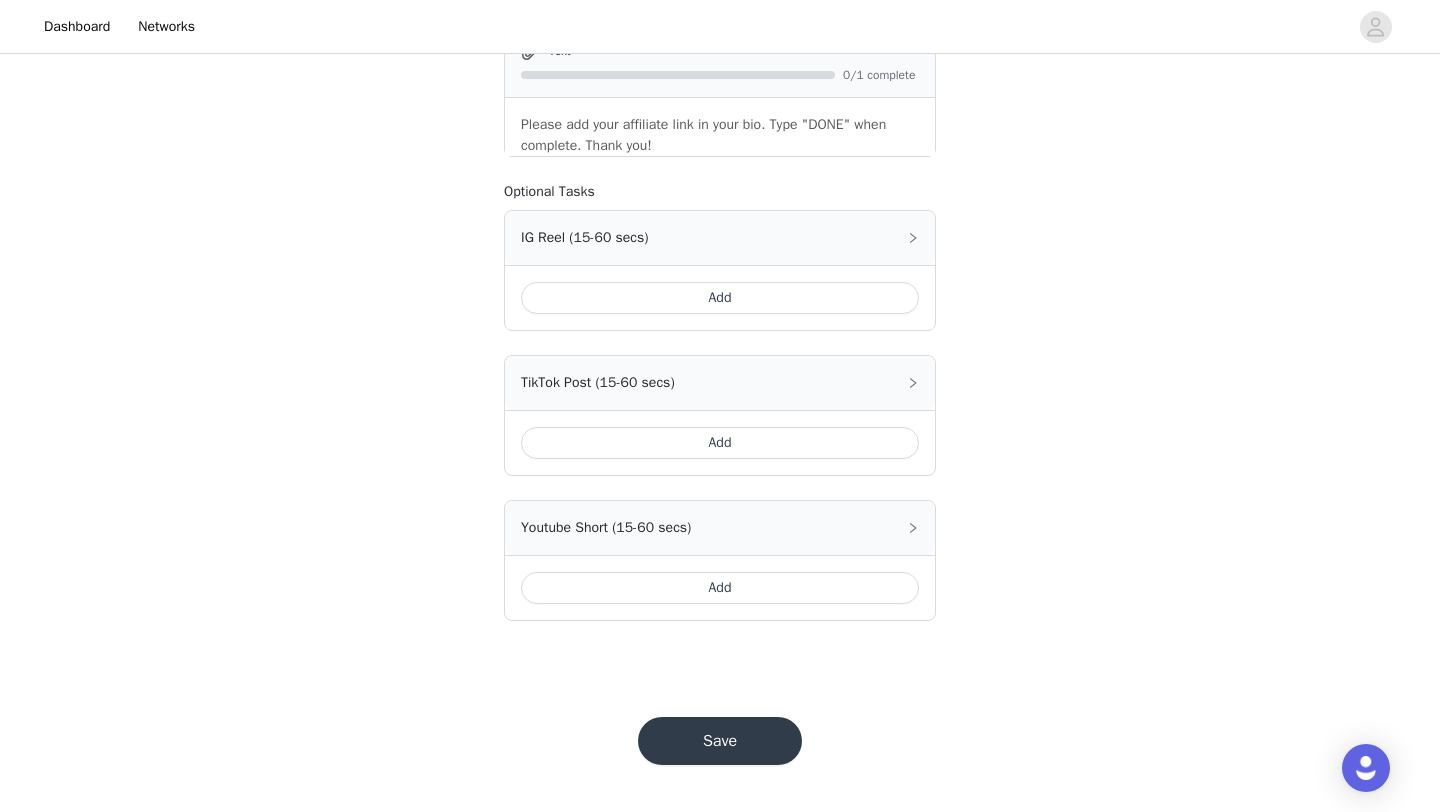 click on "TikTok Post (15-60 secs)" at bounding box center [720, 383] 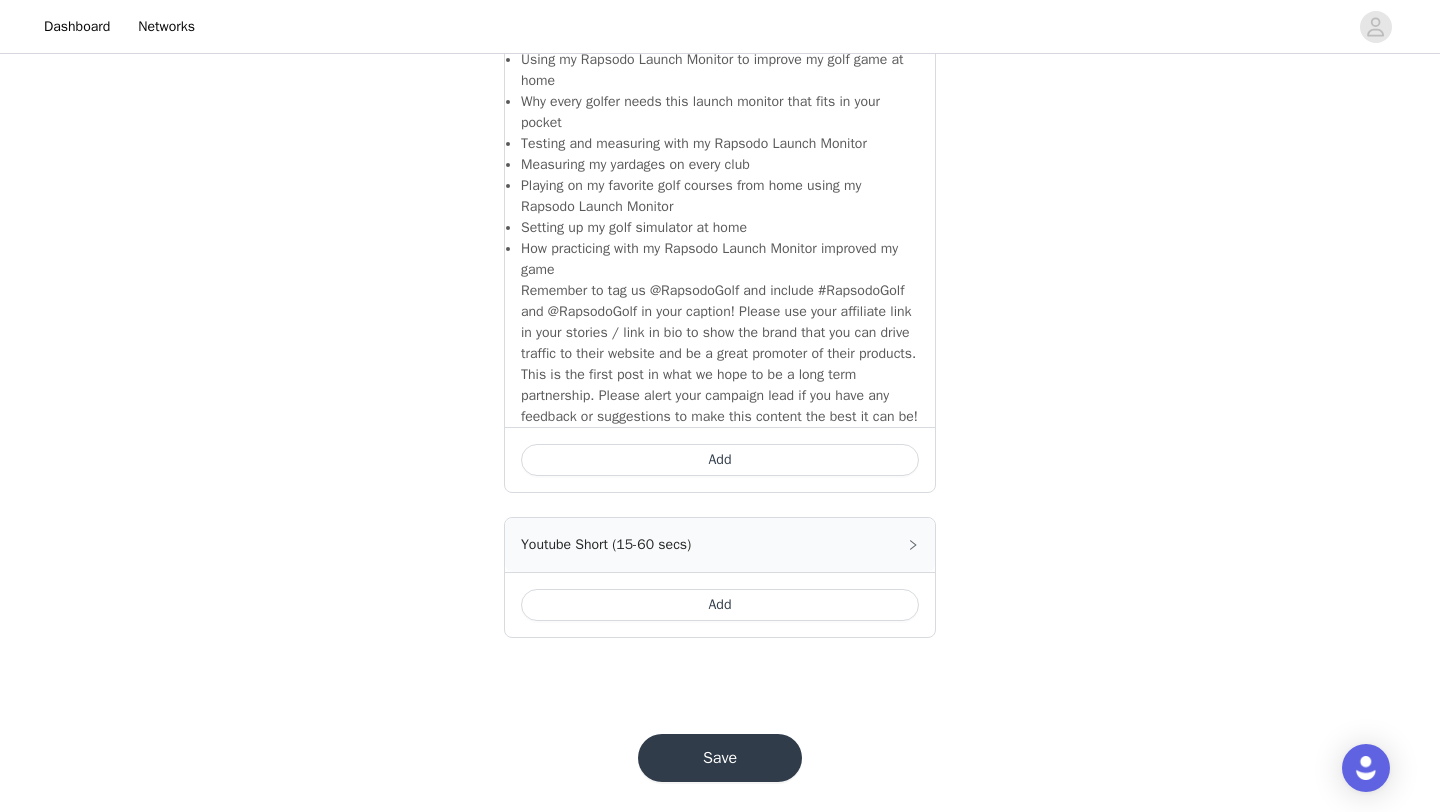 scroll, scrollTop: 1833, scrollLeft: 0, axis: vertical 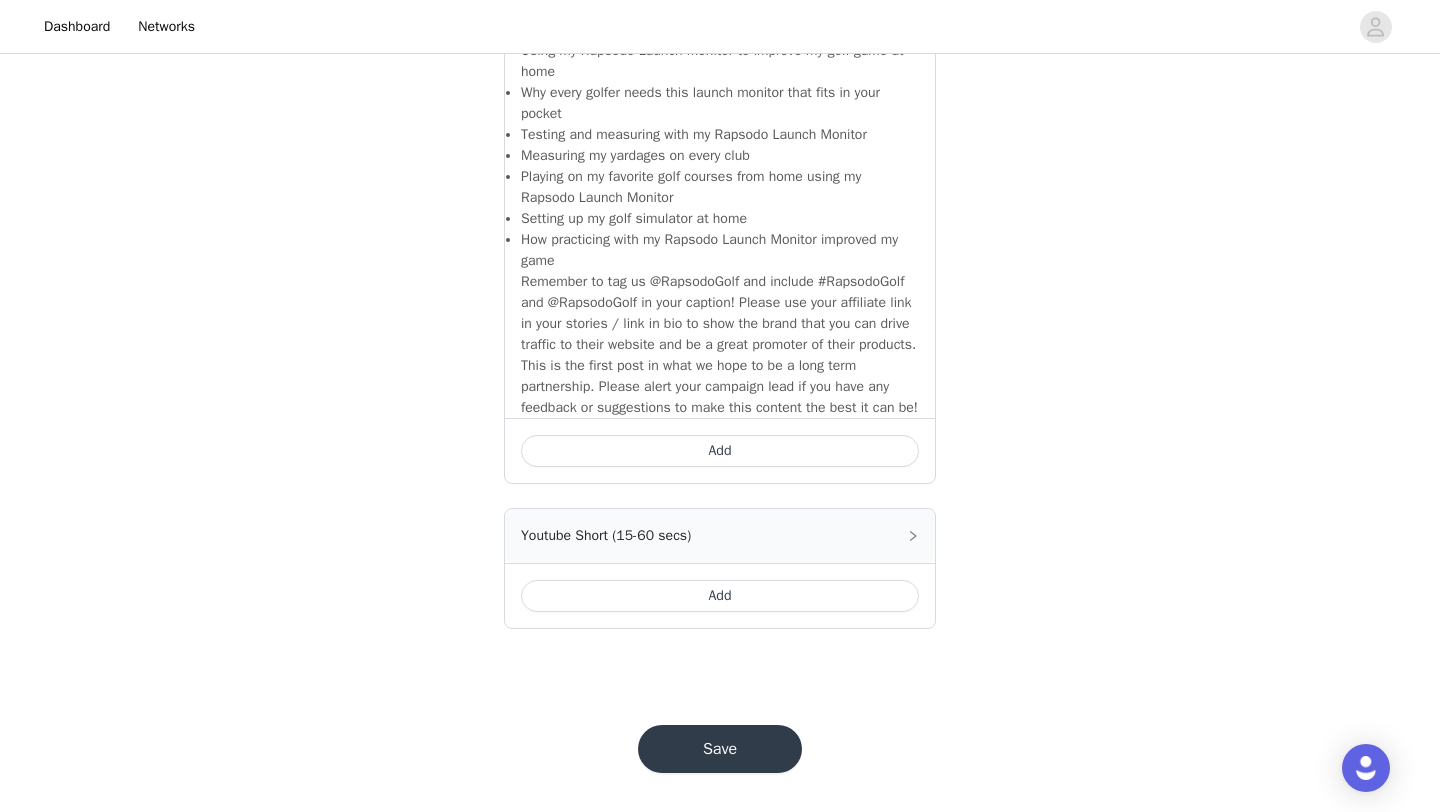 click on "Add" at bounding box center [720, 451] 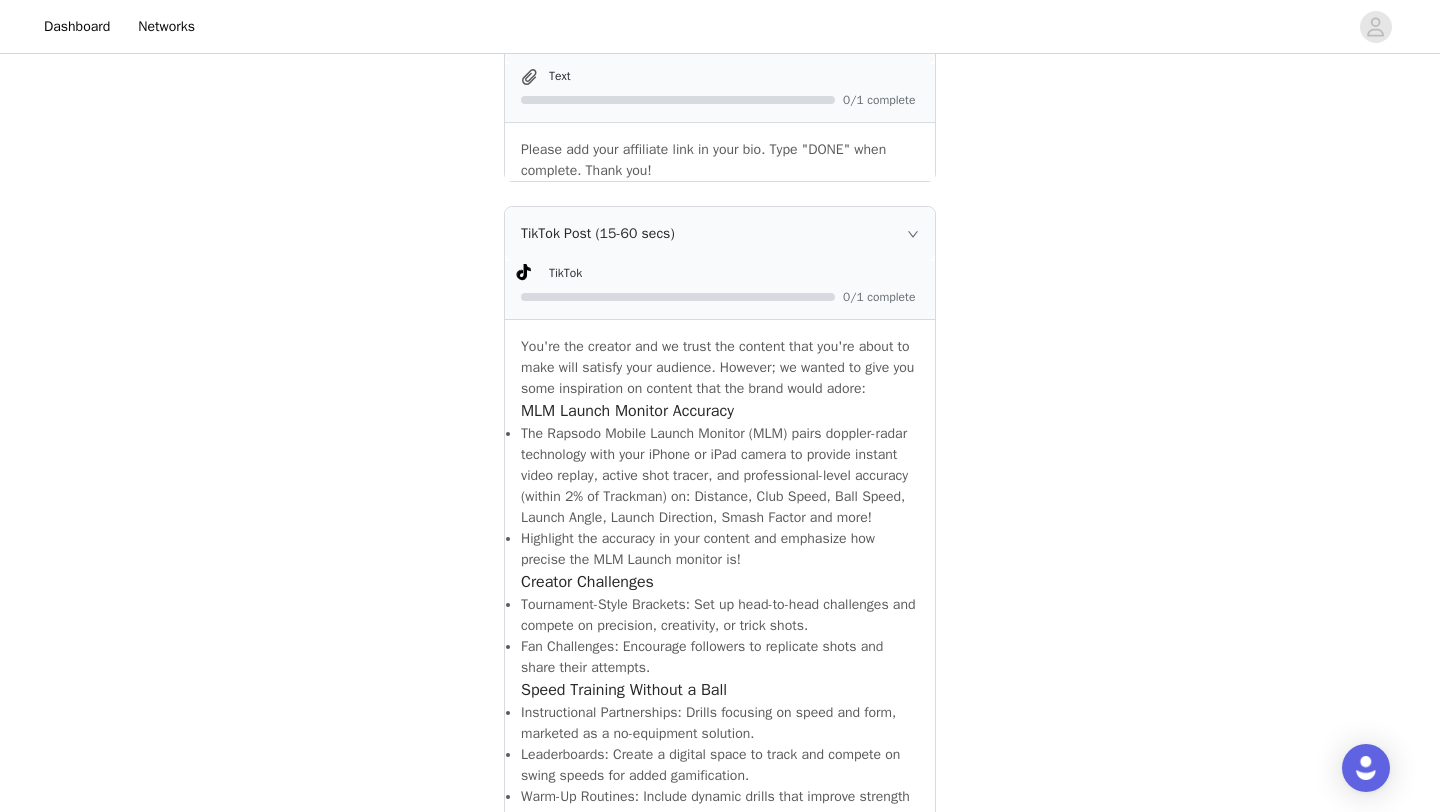 scroll, scrollTop: 636, scrollLeft: 0, axis: vertical 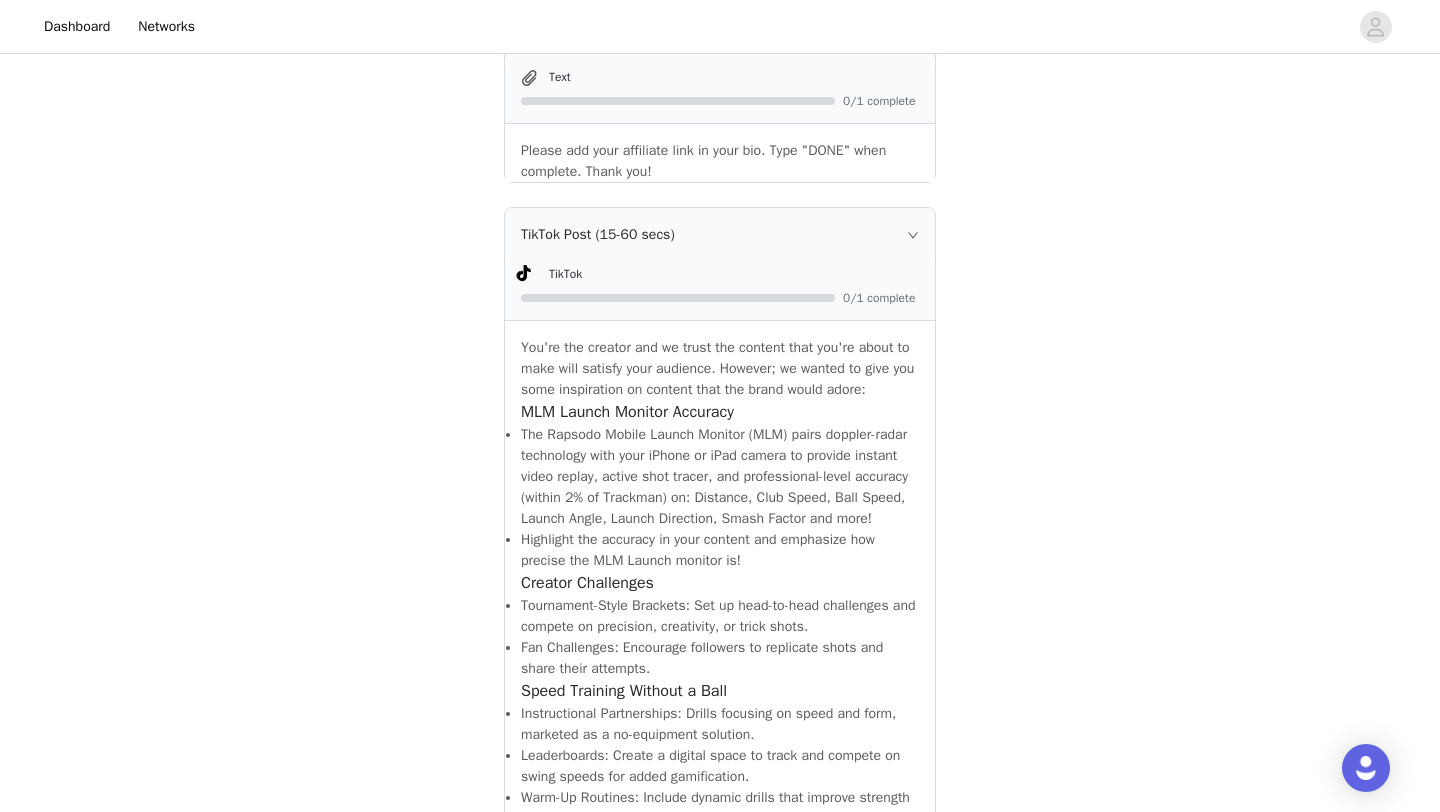 click 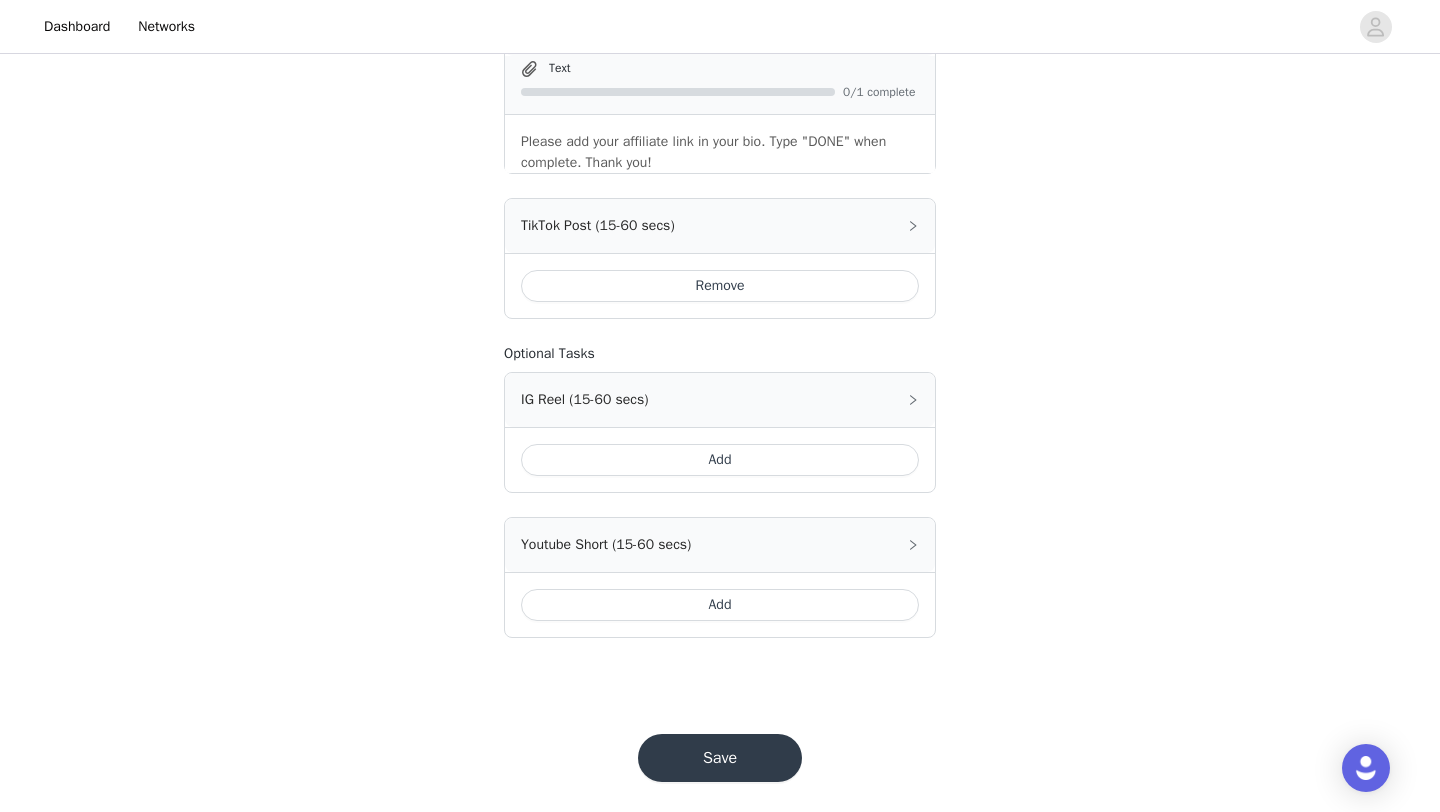 scroll, scrollTop: 662, scrollLeft: 0, axis: vertical 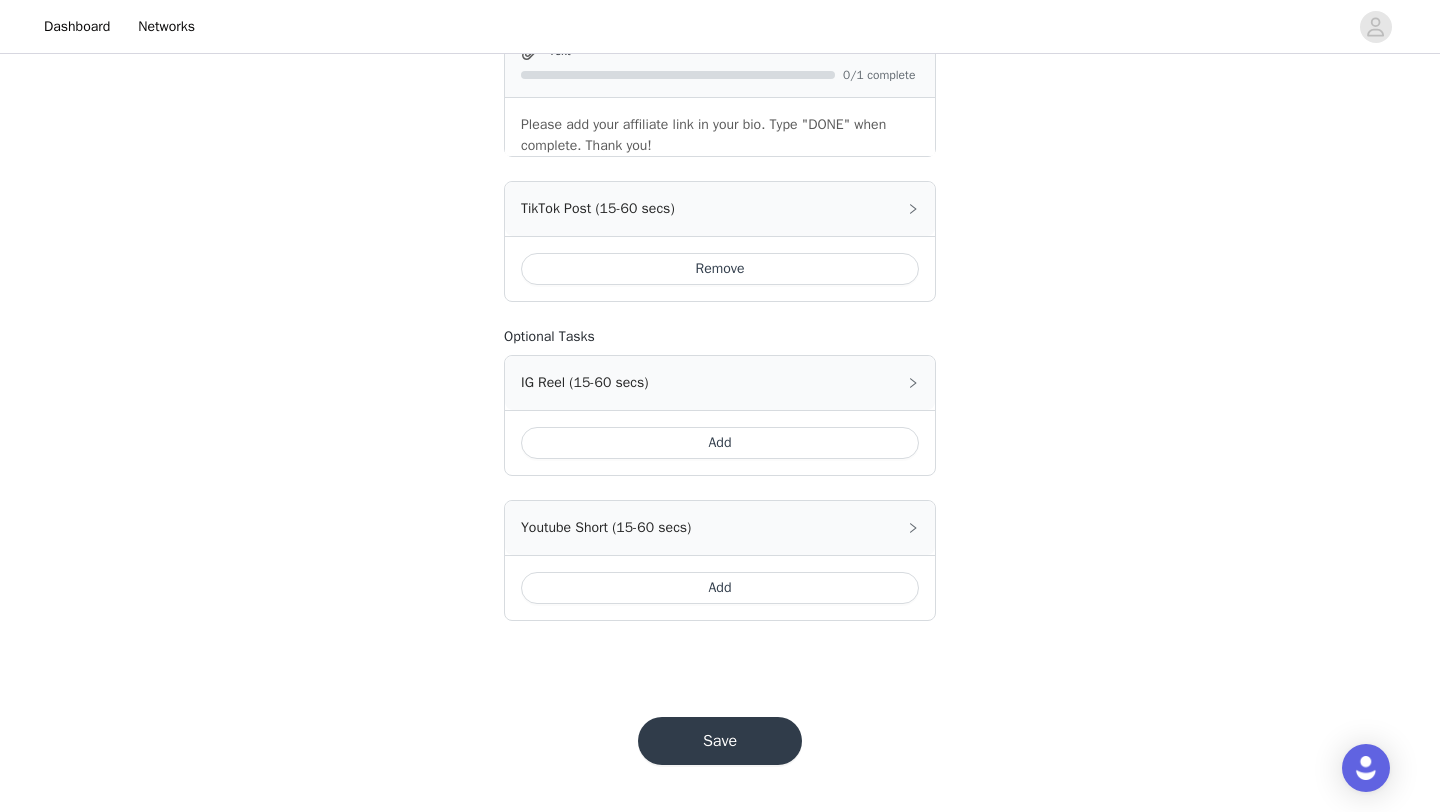 click on "Save" at bounding box center (720, 741) 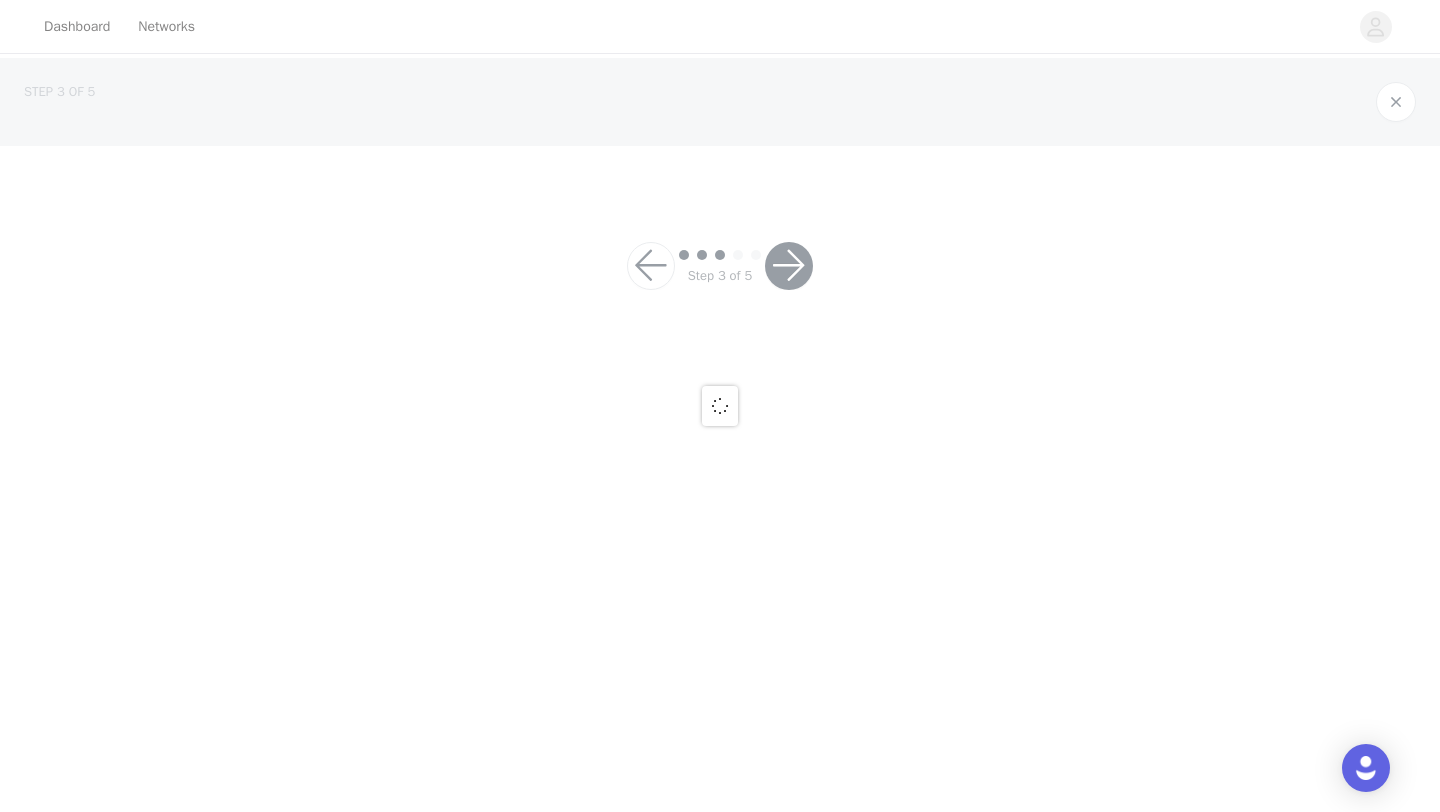 scroll, scrollTop: 0, scrollLeft: 0, axis: both 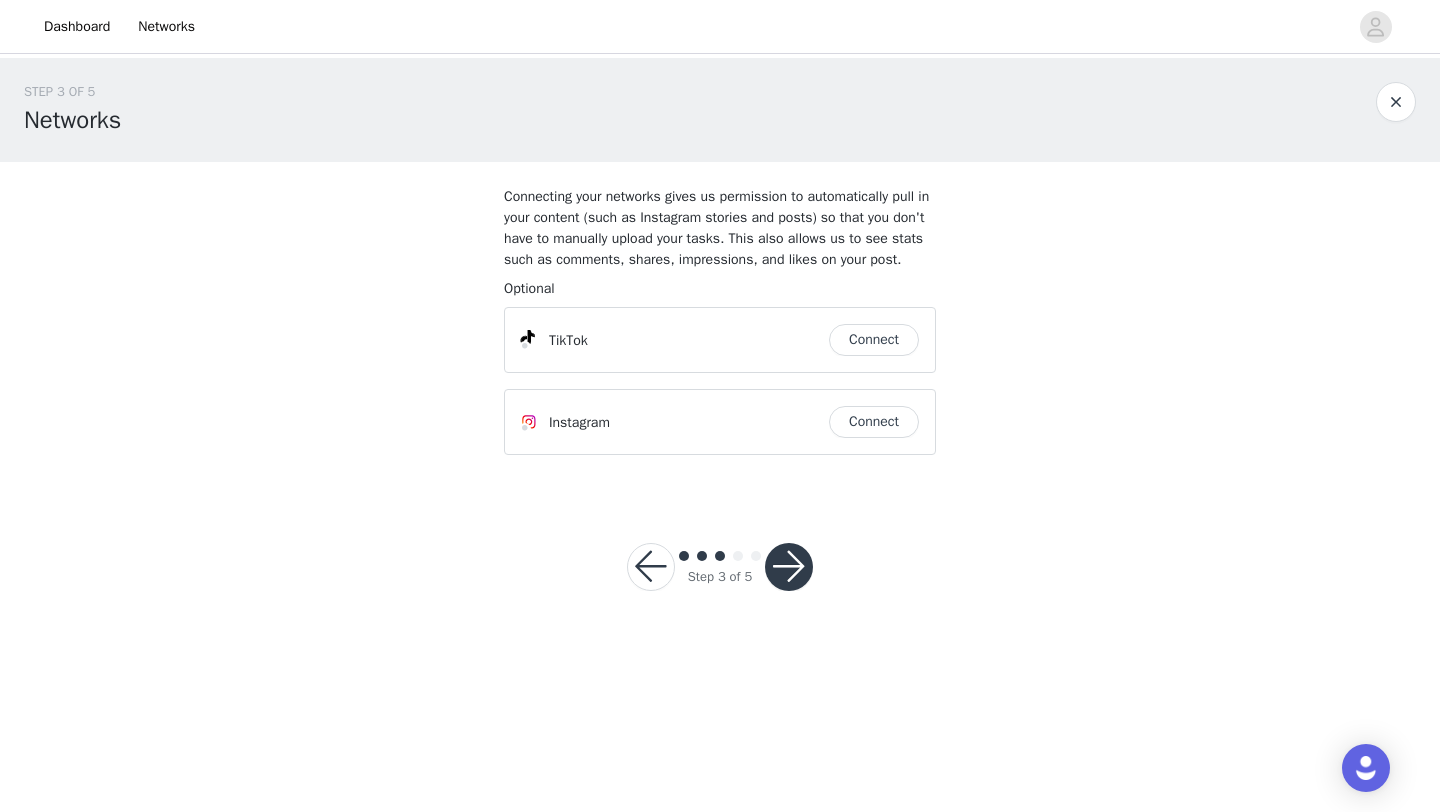 click at bounding box center [789, 567] 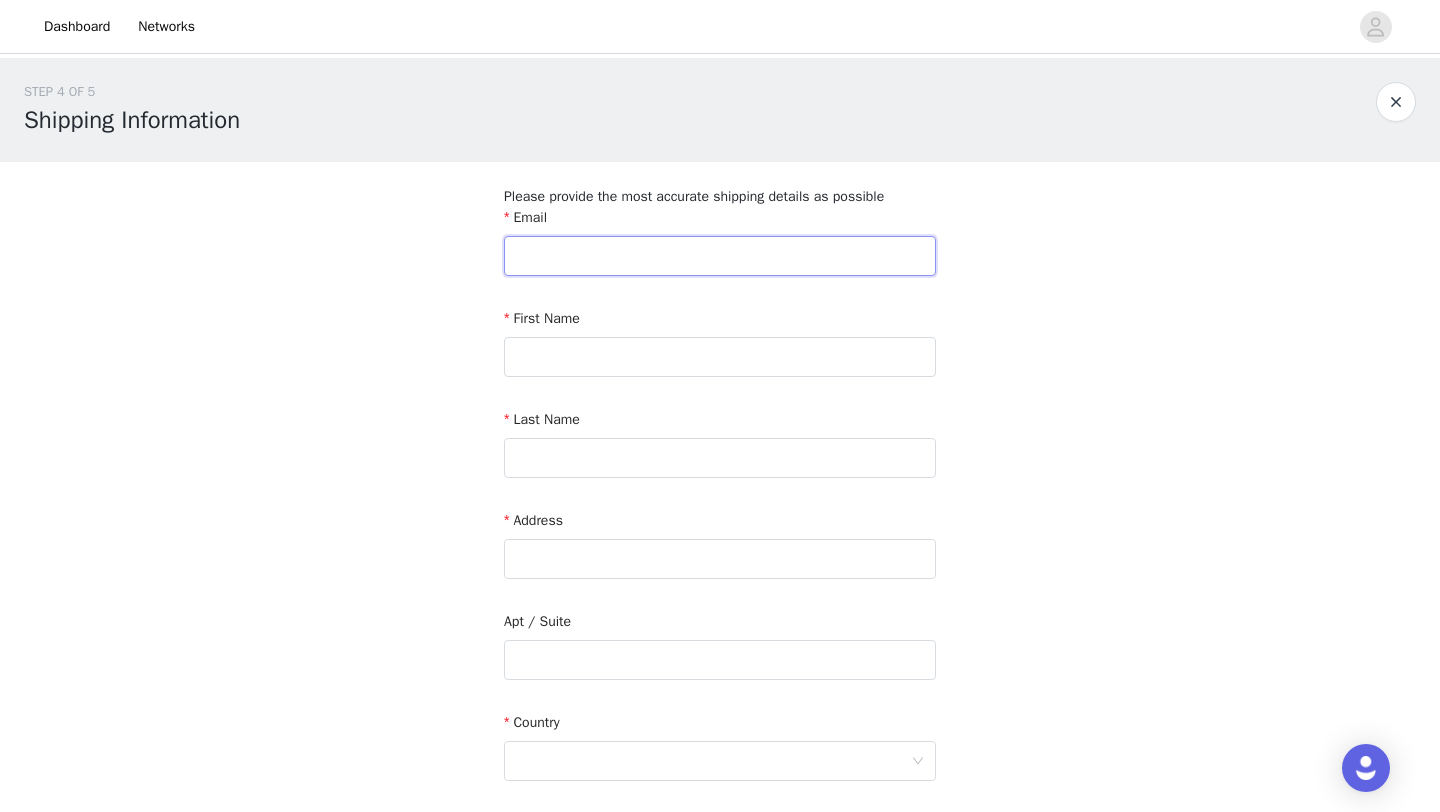 click at bounding box center (720, 256) 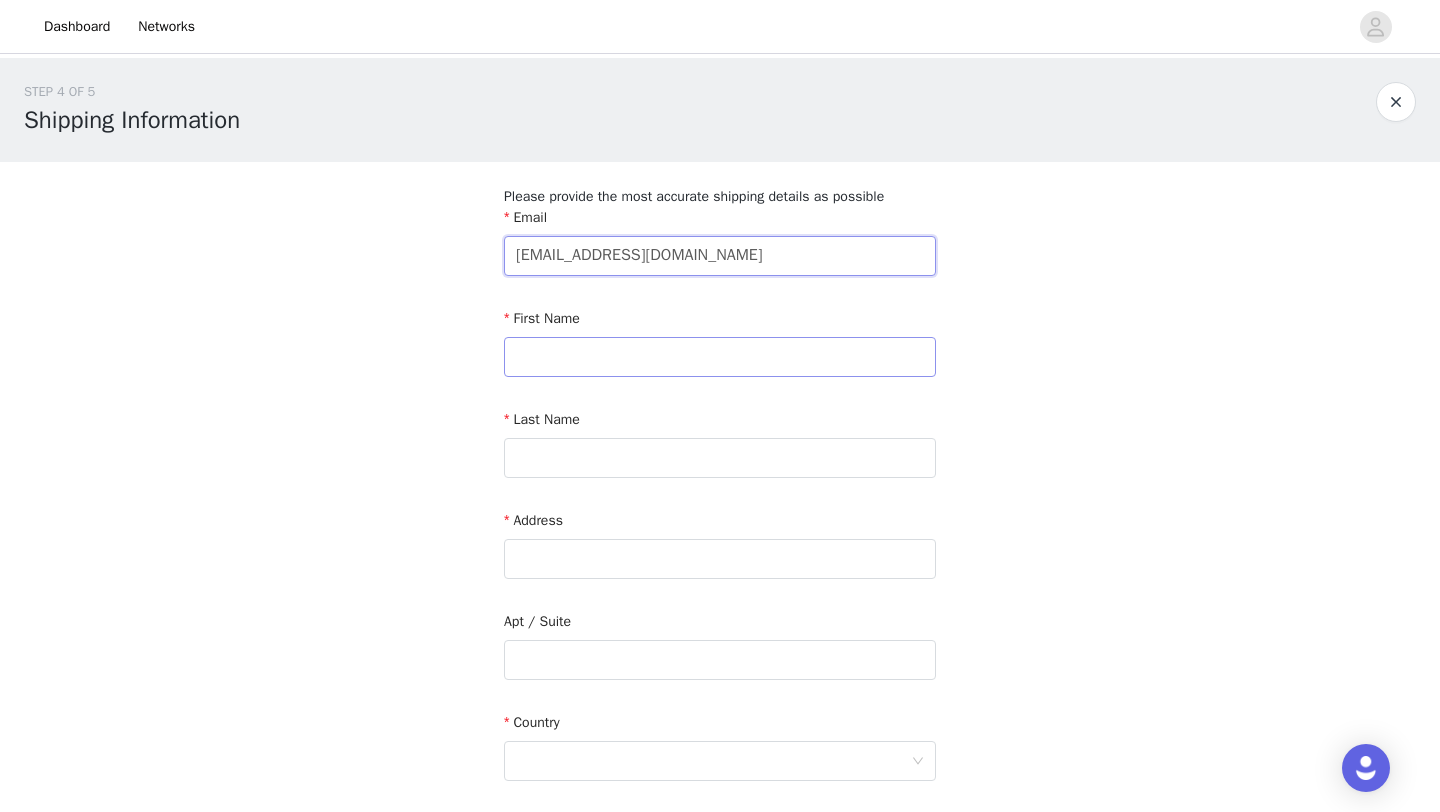 type on "tannerselkirk@gmail.com" 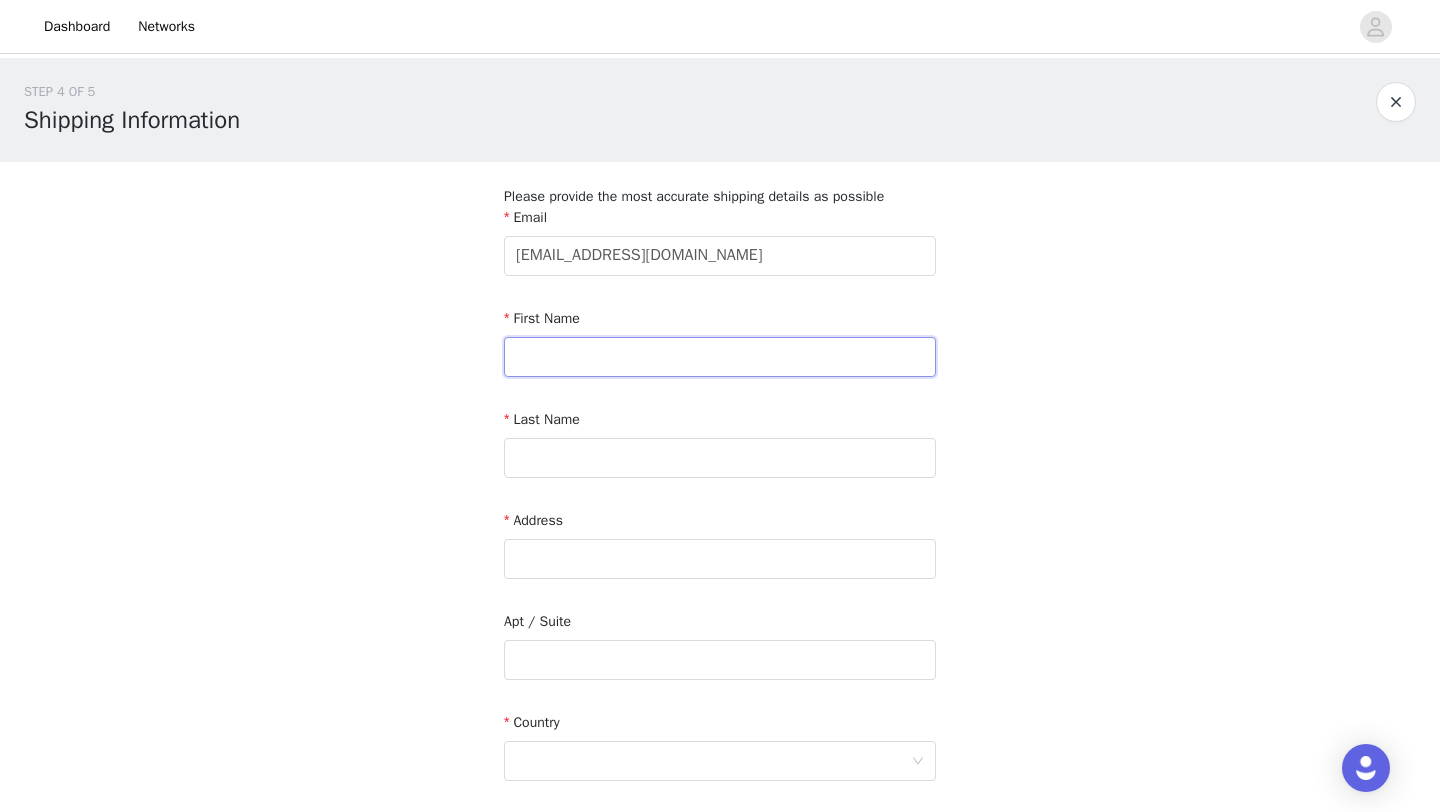click at bounding box center [720, 357] 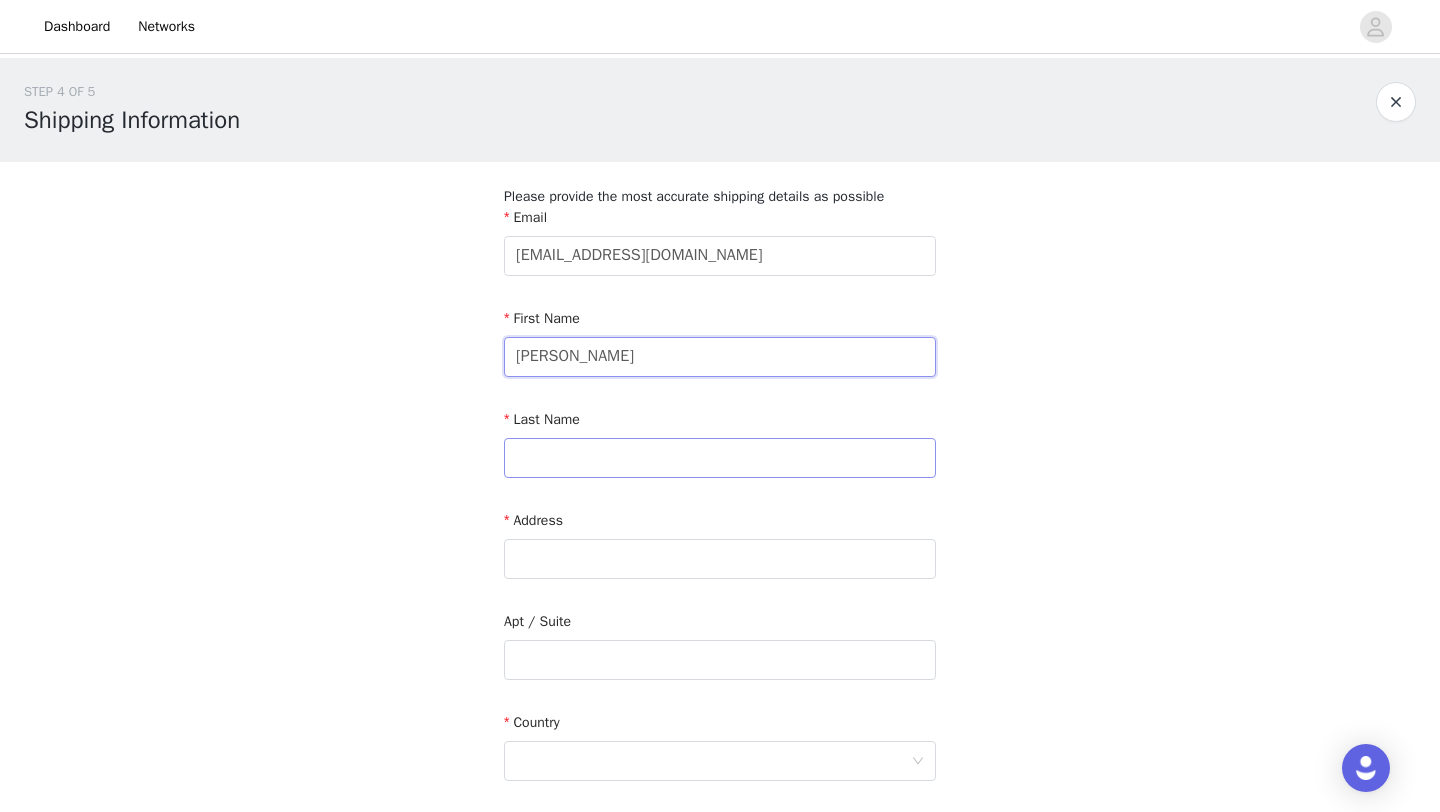 type on "Tanner" 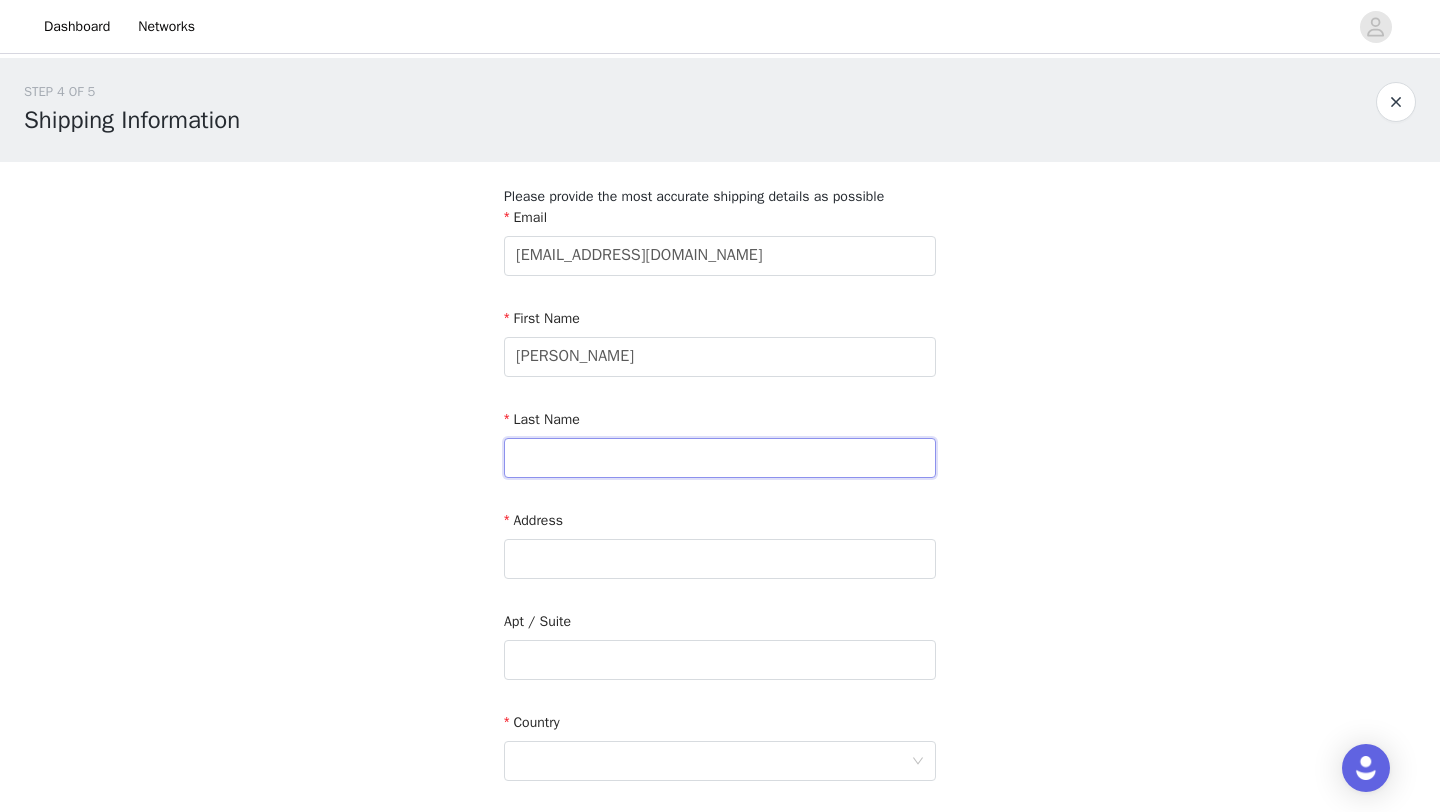 click at bounding box center (720, 458) 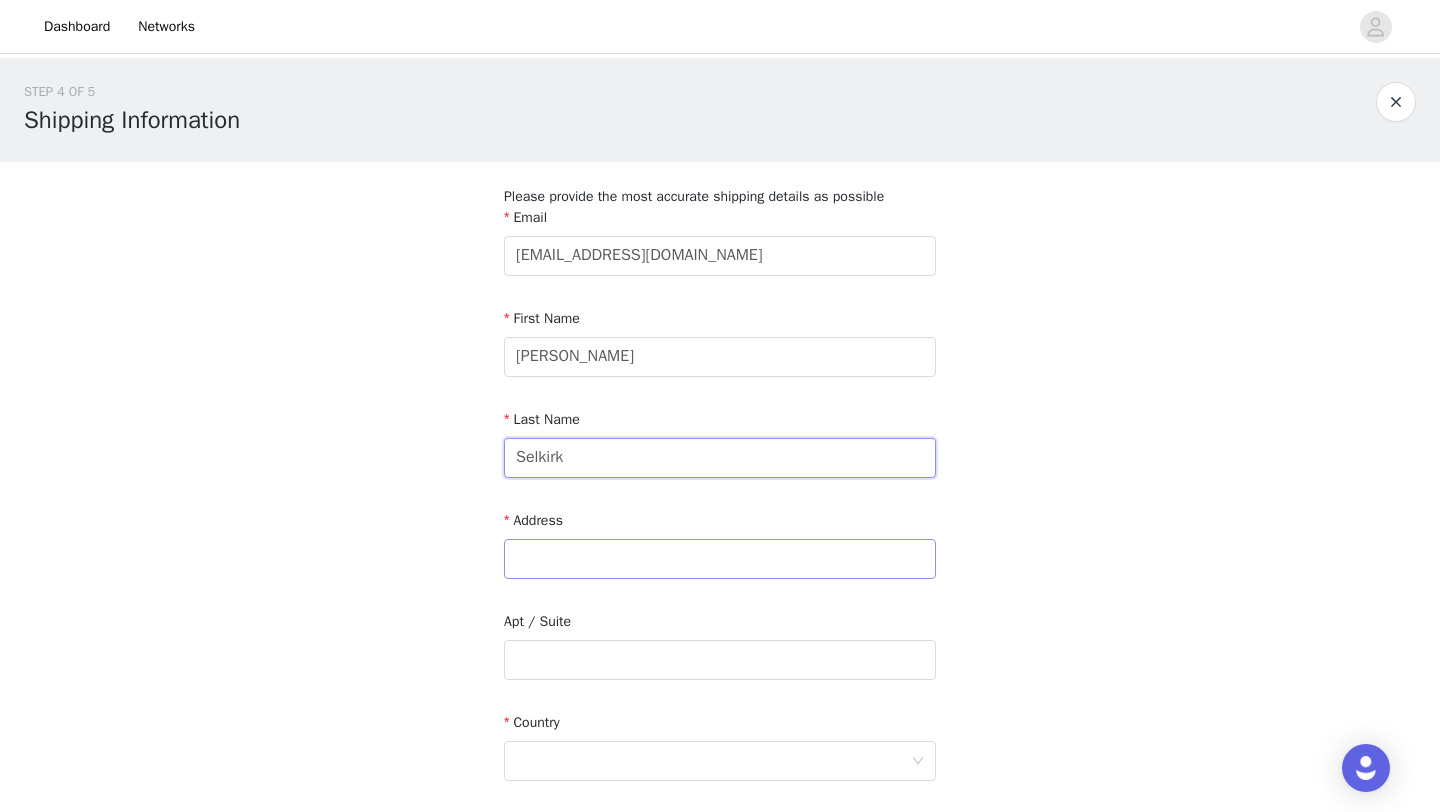 type on "Selkirk" 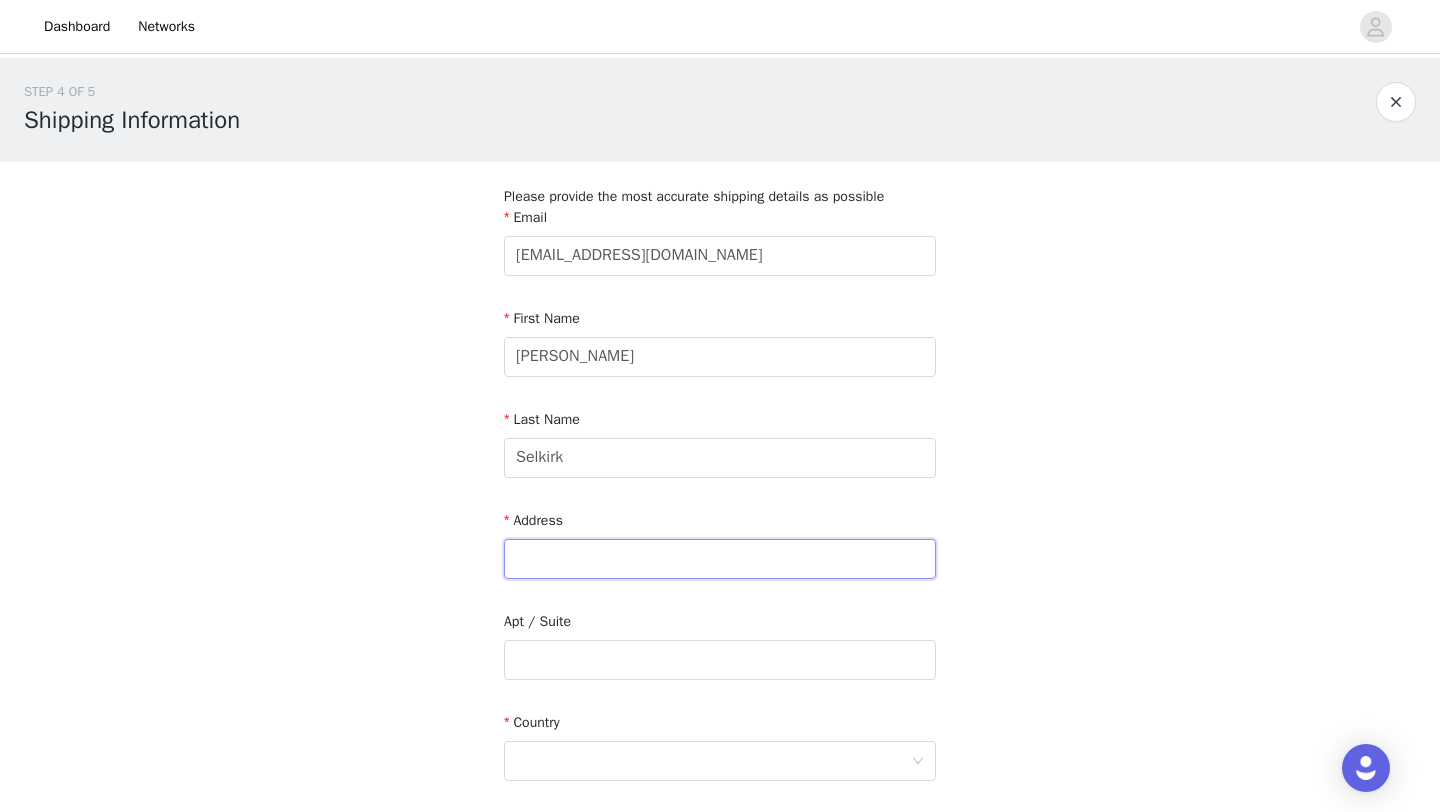 click at bounding box center [720, 559] 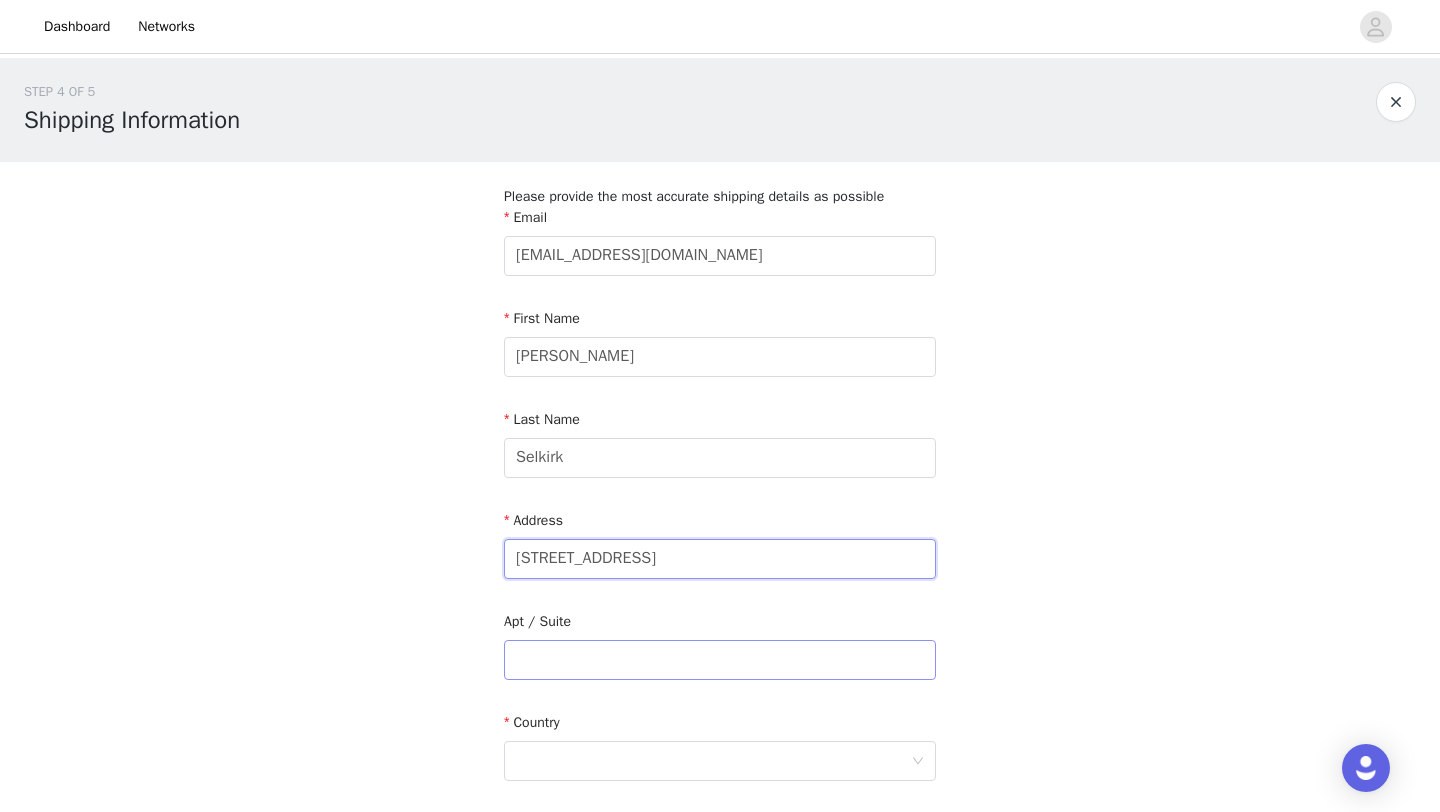 type on "379 Deer Haven Drive" 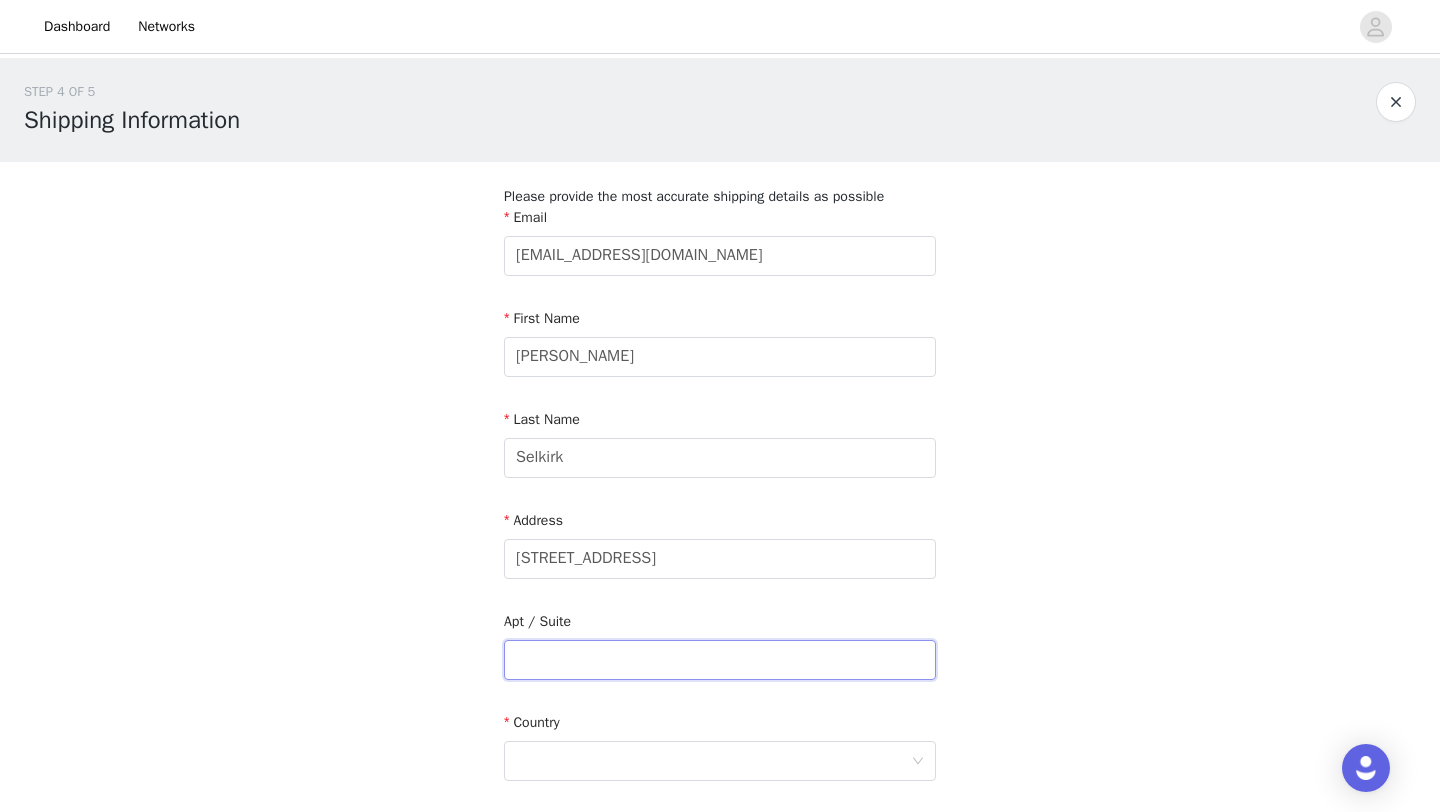 click at bounding box center [720, 660] 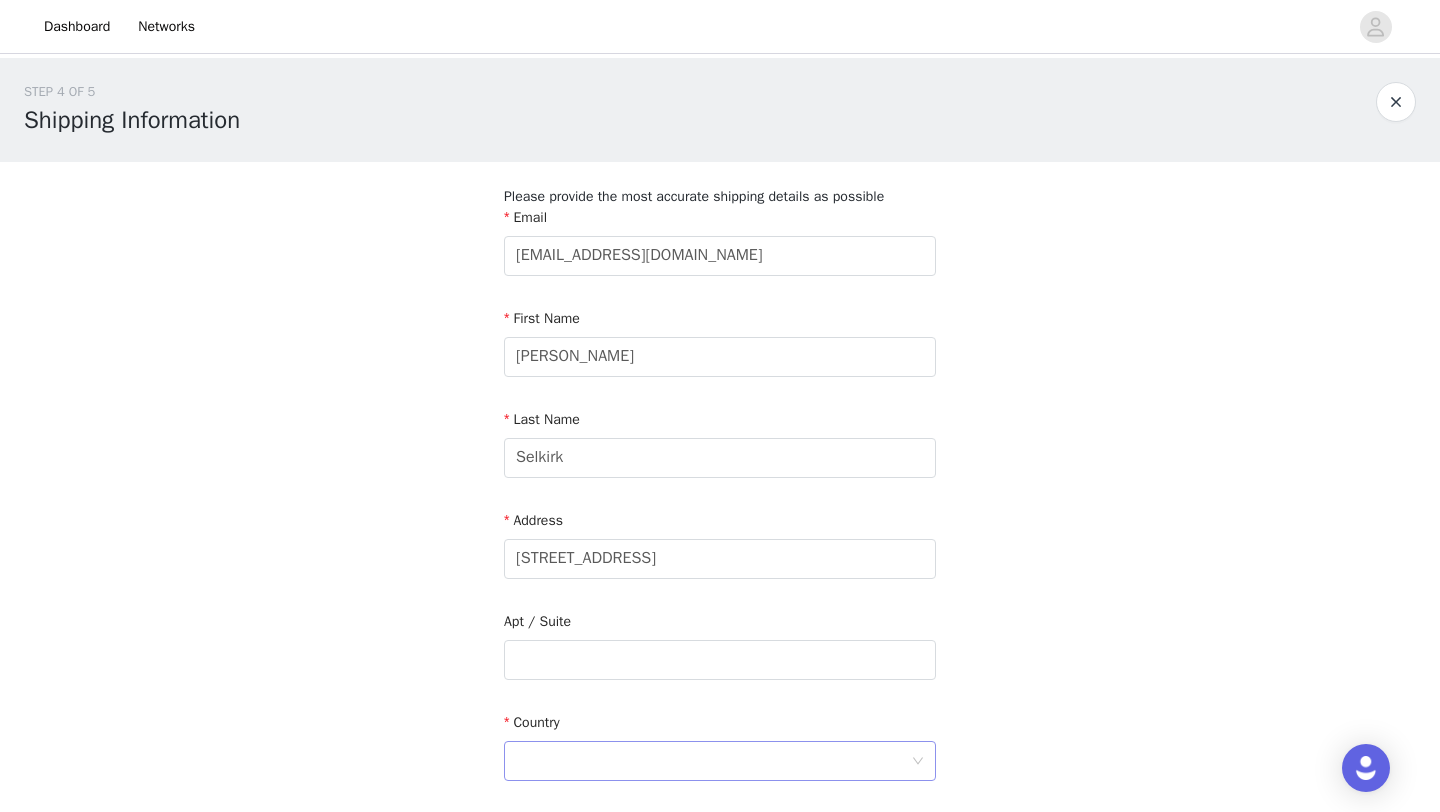 click at bounding box center [713, 761] 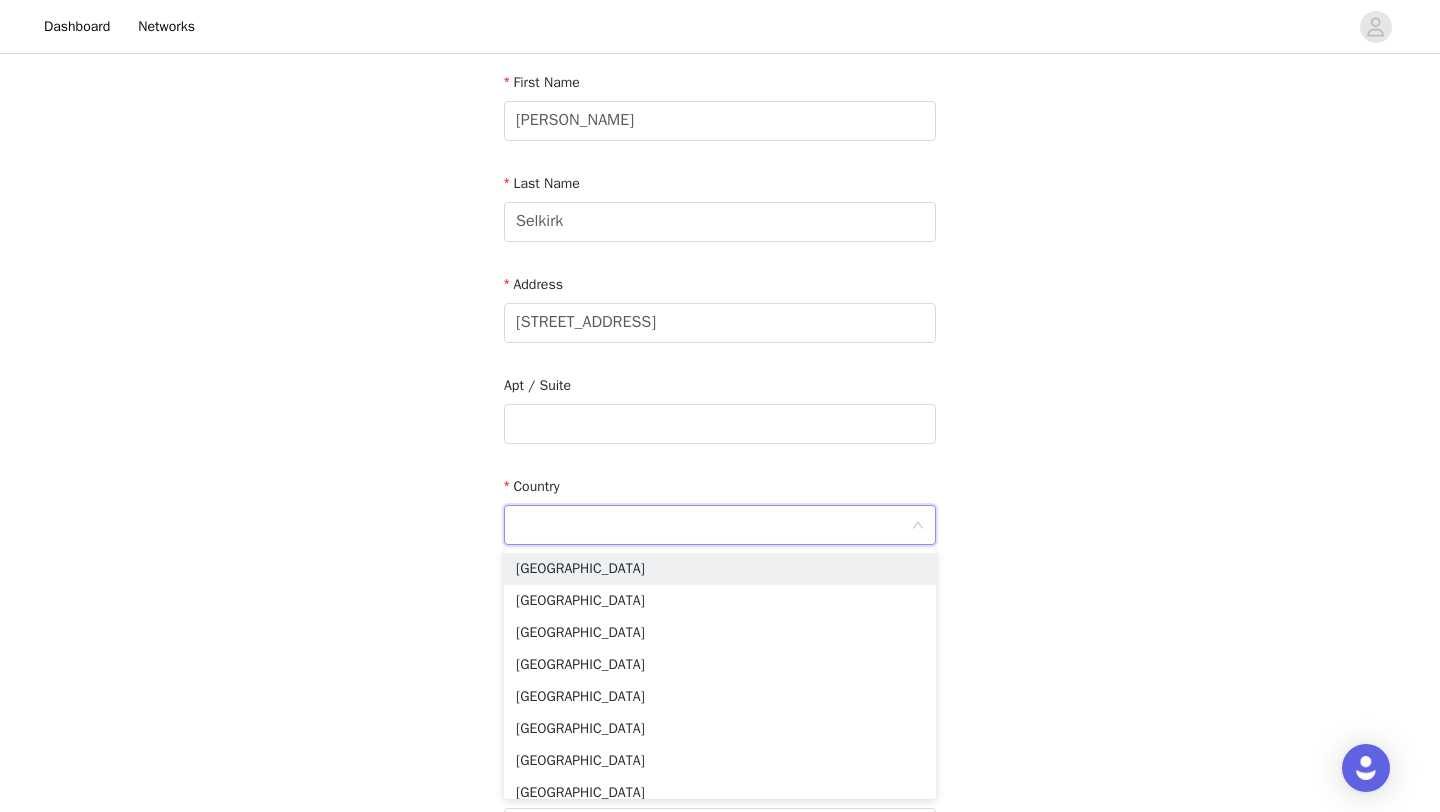 scroll, scrollTop: 240, scrollLeft: 0, axis: vertical 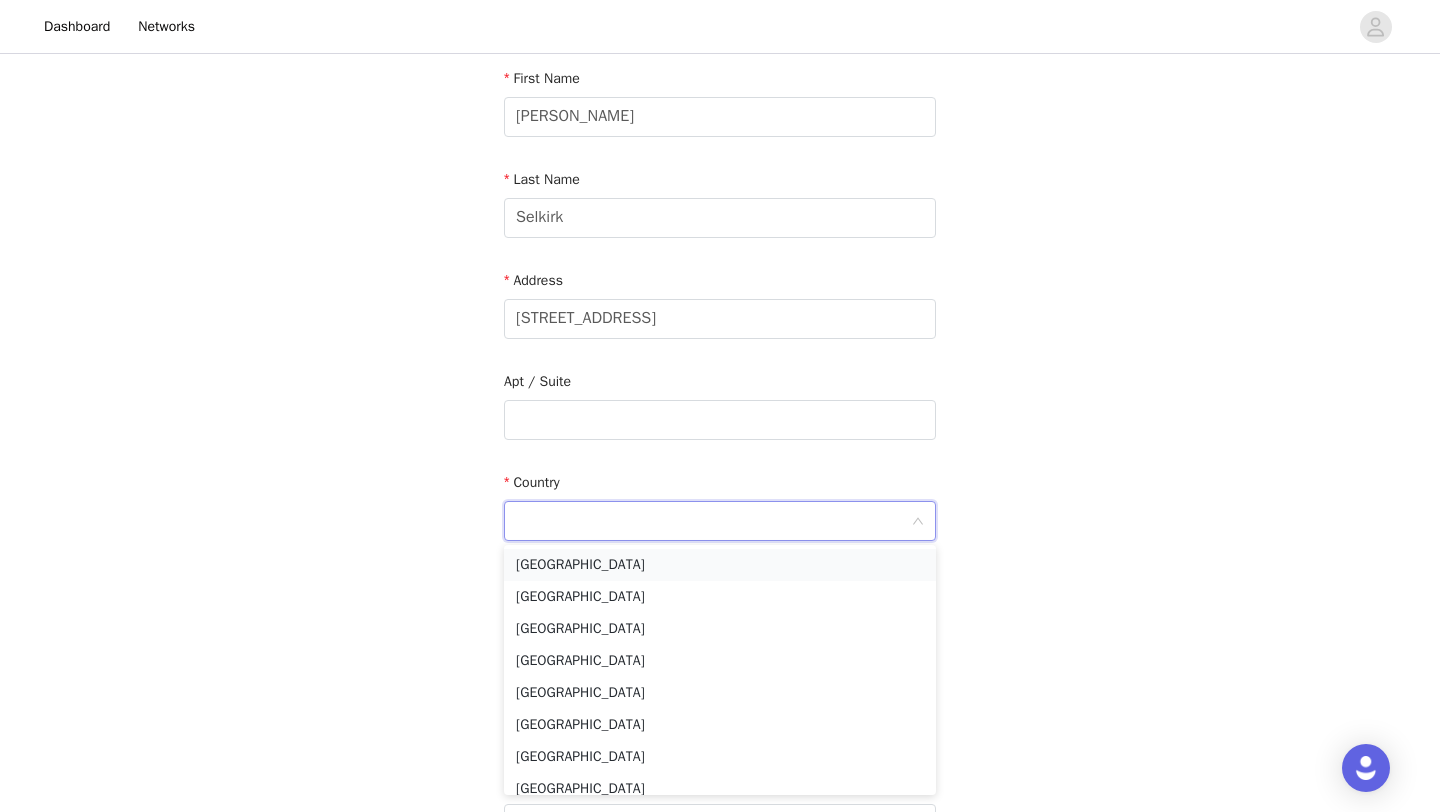 click on "United States" at bounding box center [720, 565] 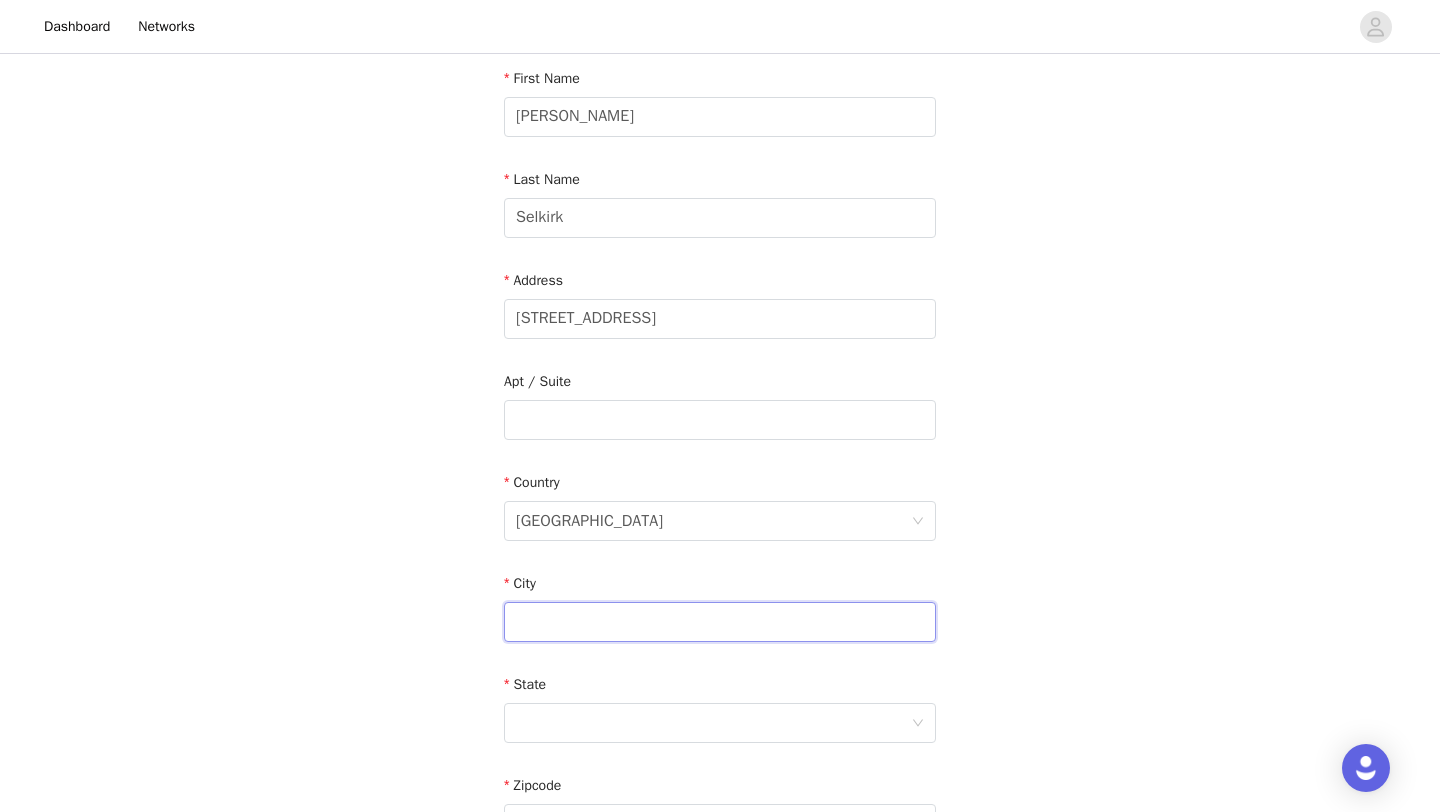 click at bounding box center (720, 622) 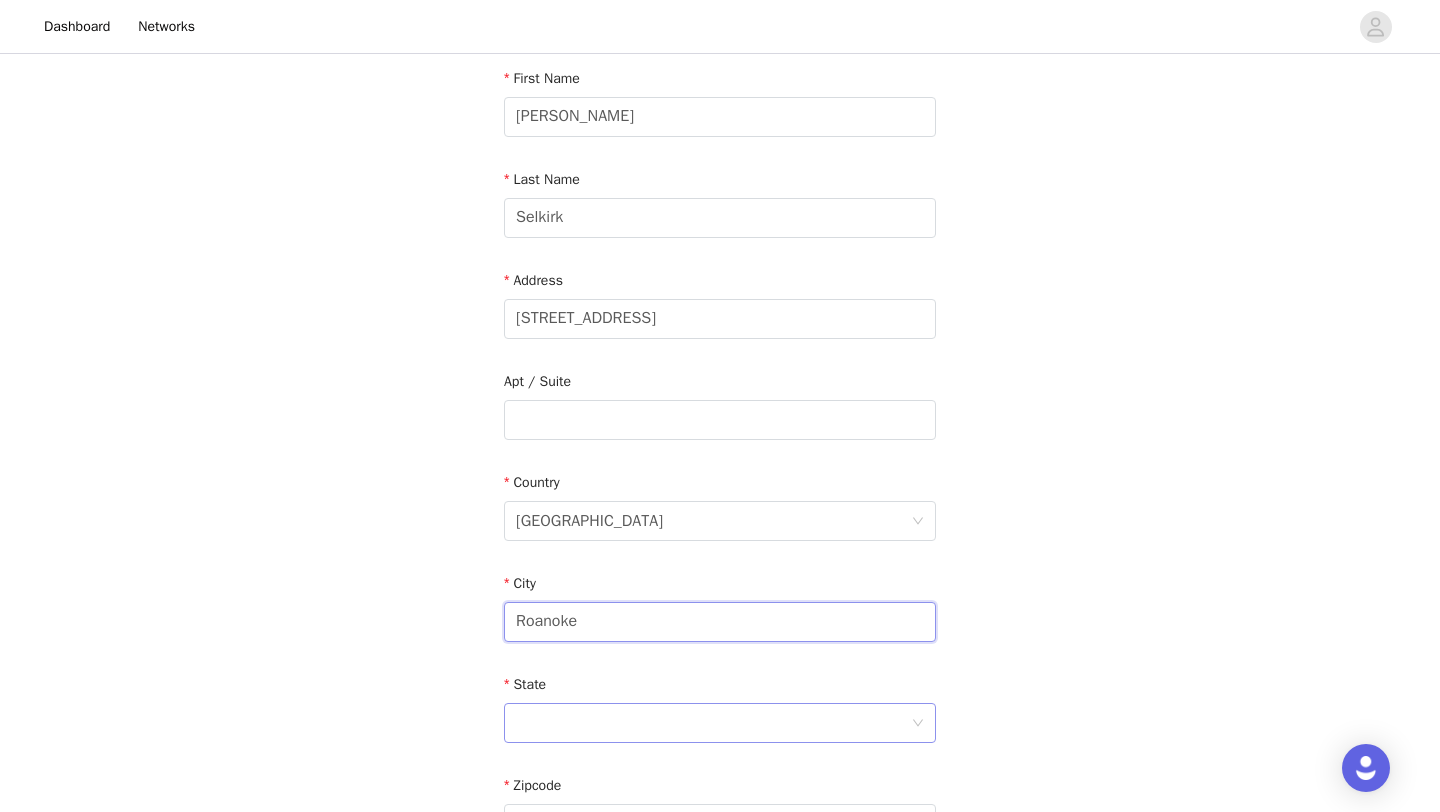 type on "Roanoke" 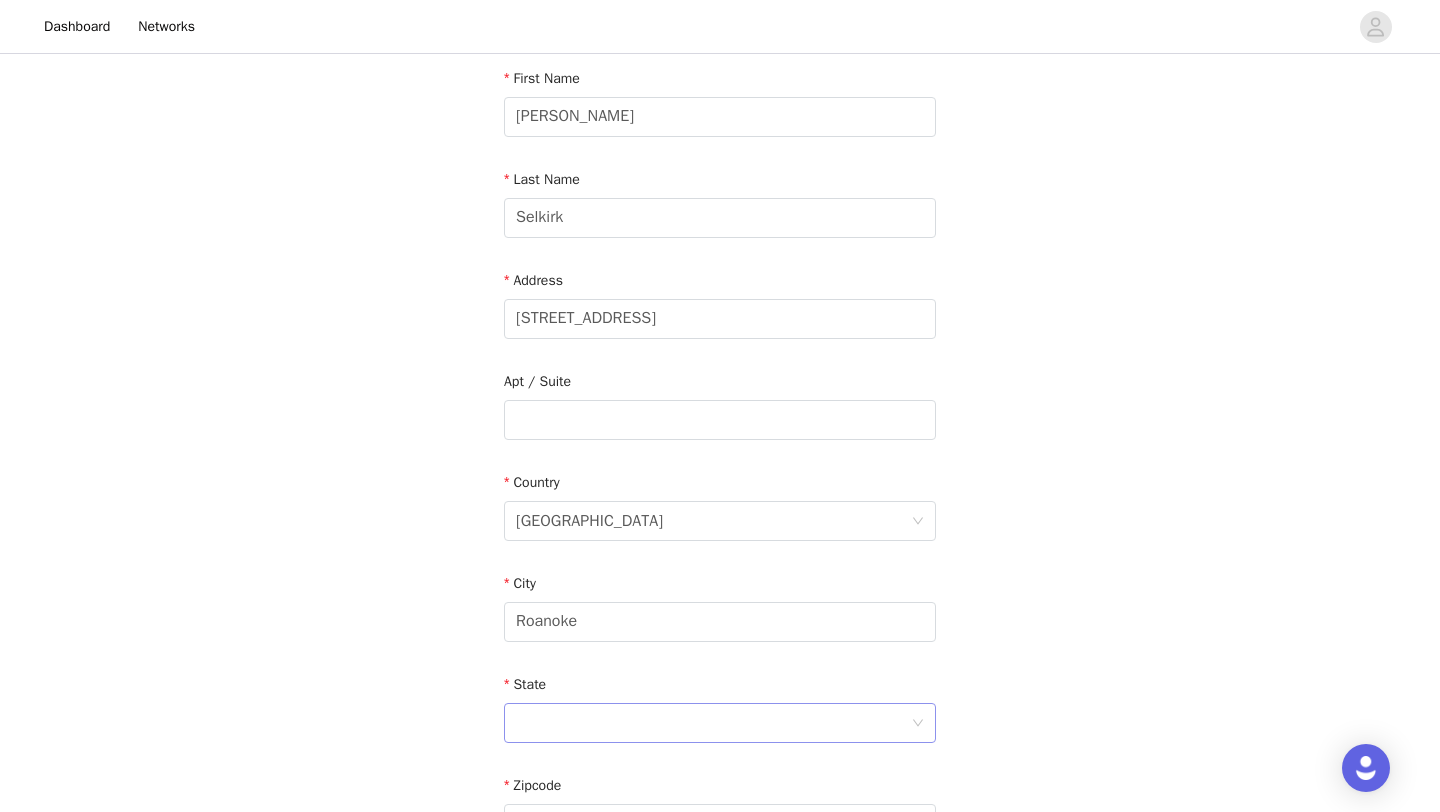 click at bounding box center (713, 723) 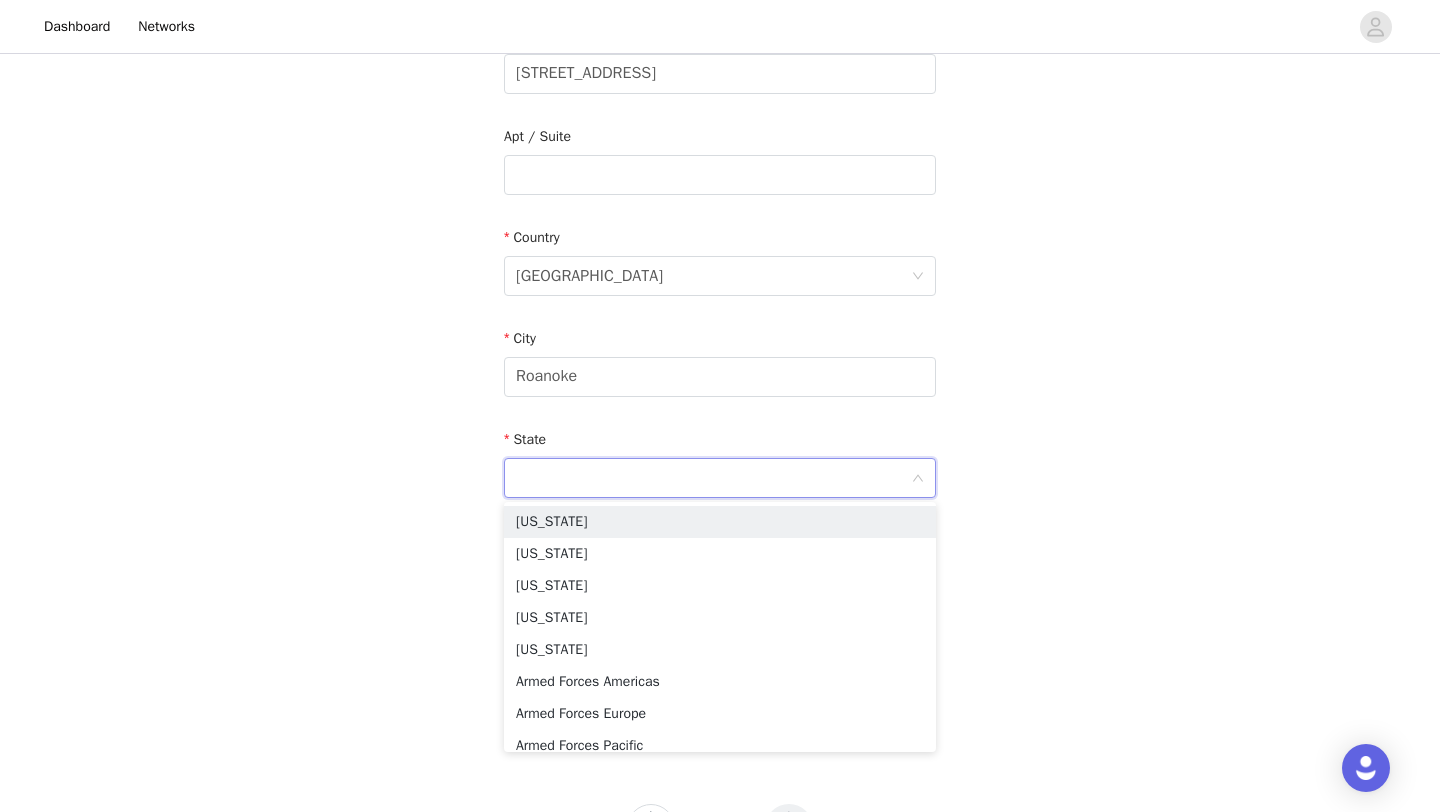 scroll, scrollTop: 498, scrollLeft: 0, axis: vertical 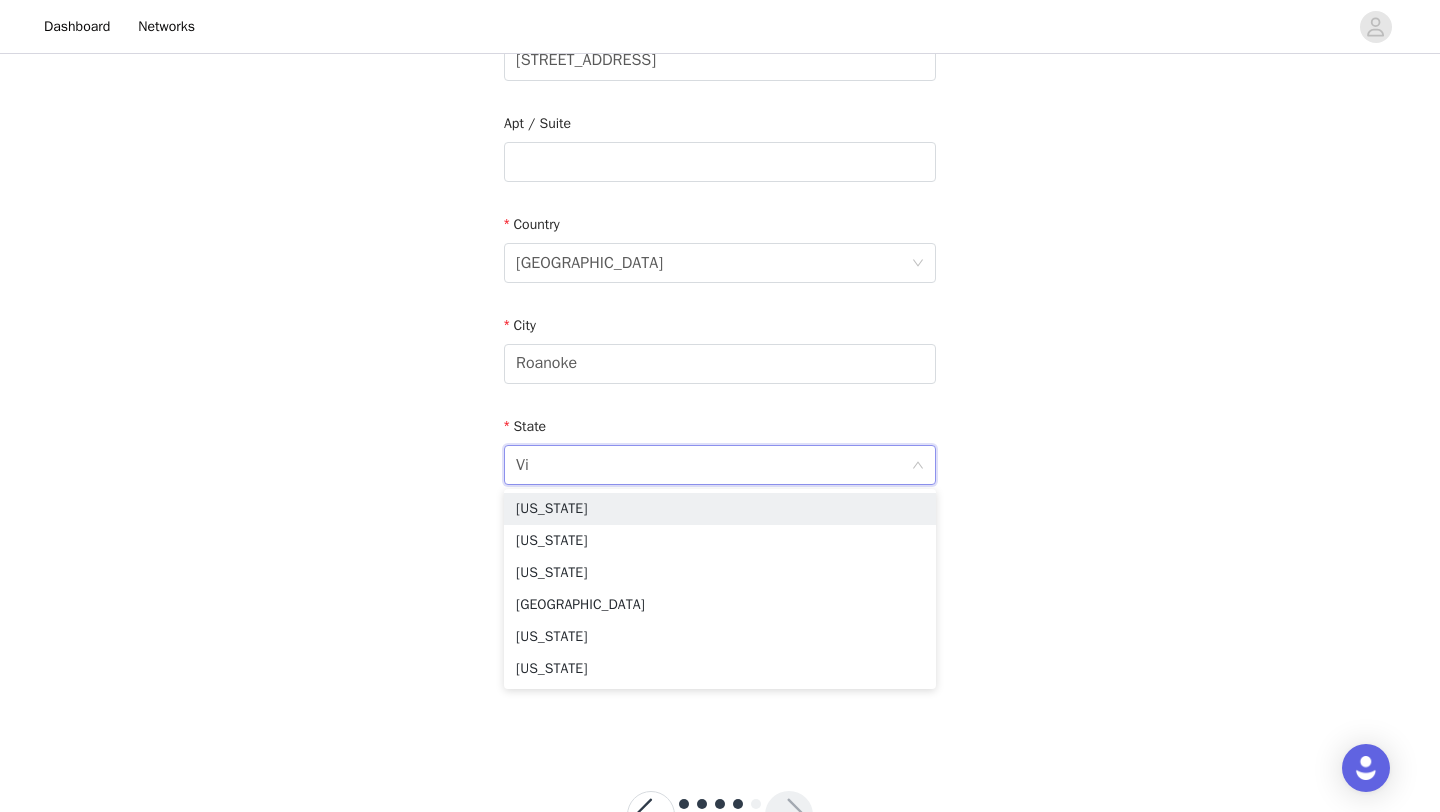 type on "Vir" 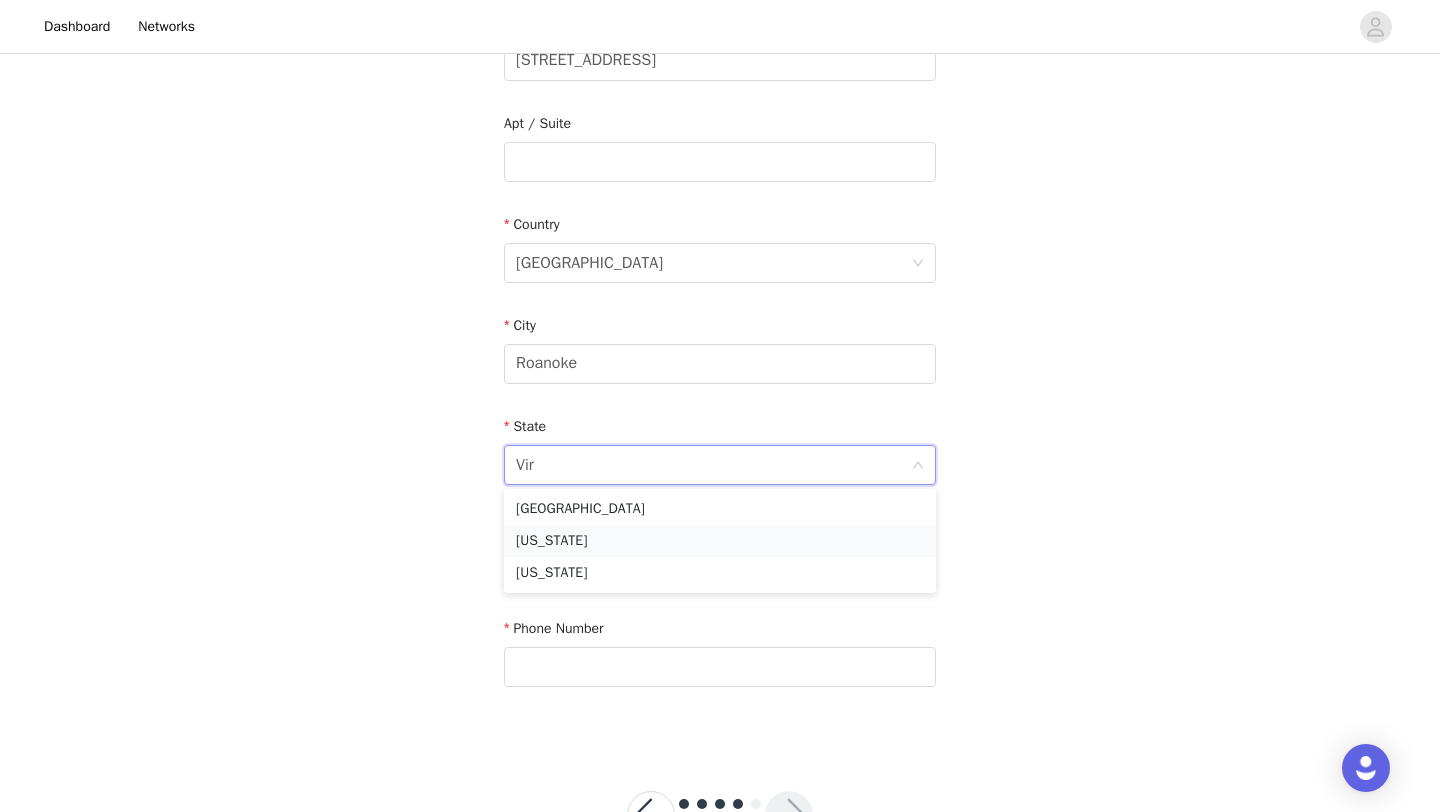 click on "Virginia" at bounding box center [720, 541] 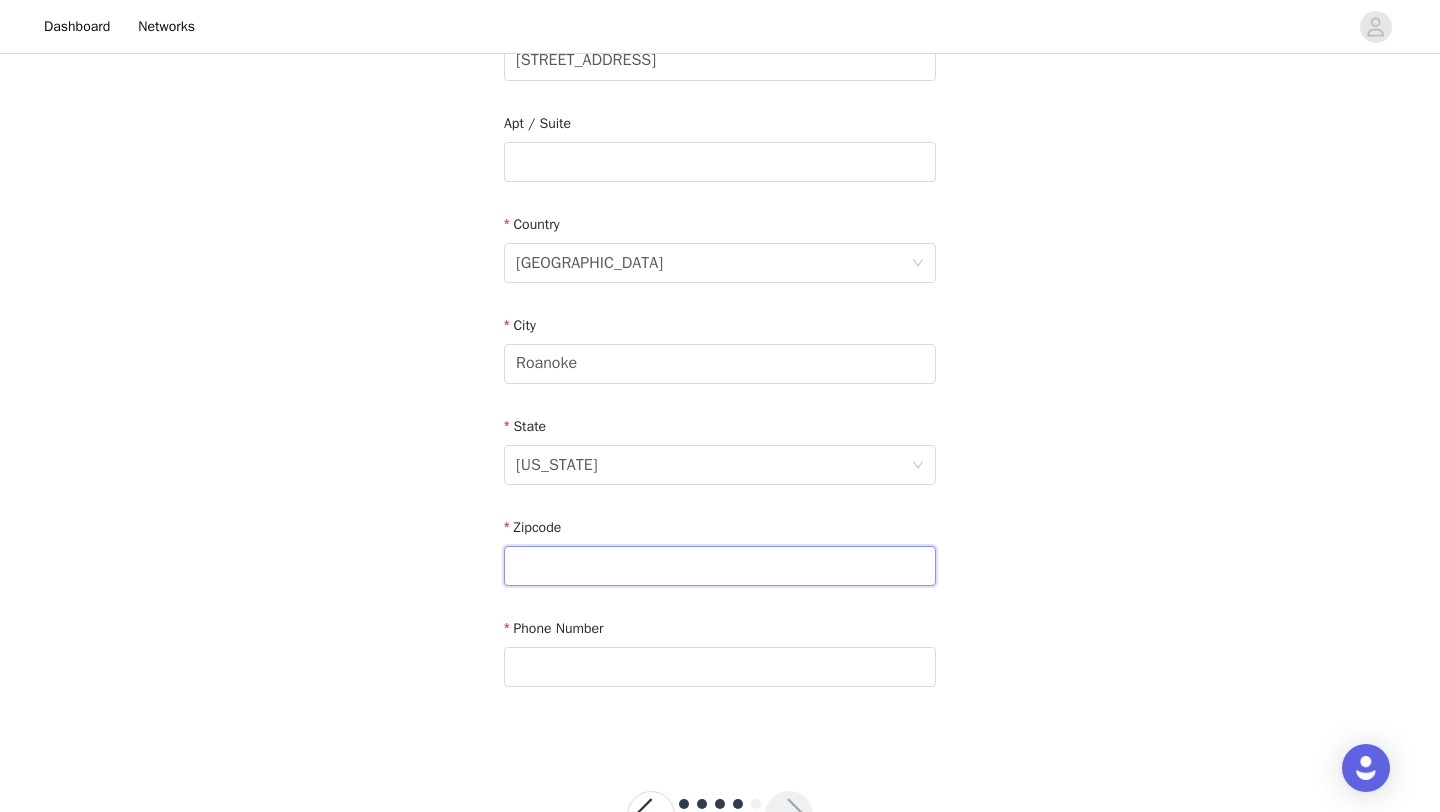 click at bounding box center (720, 566) 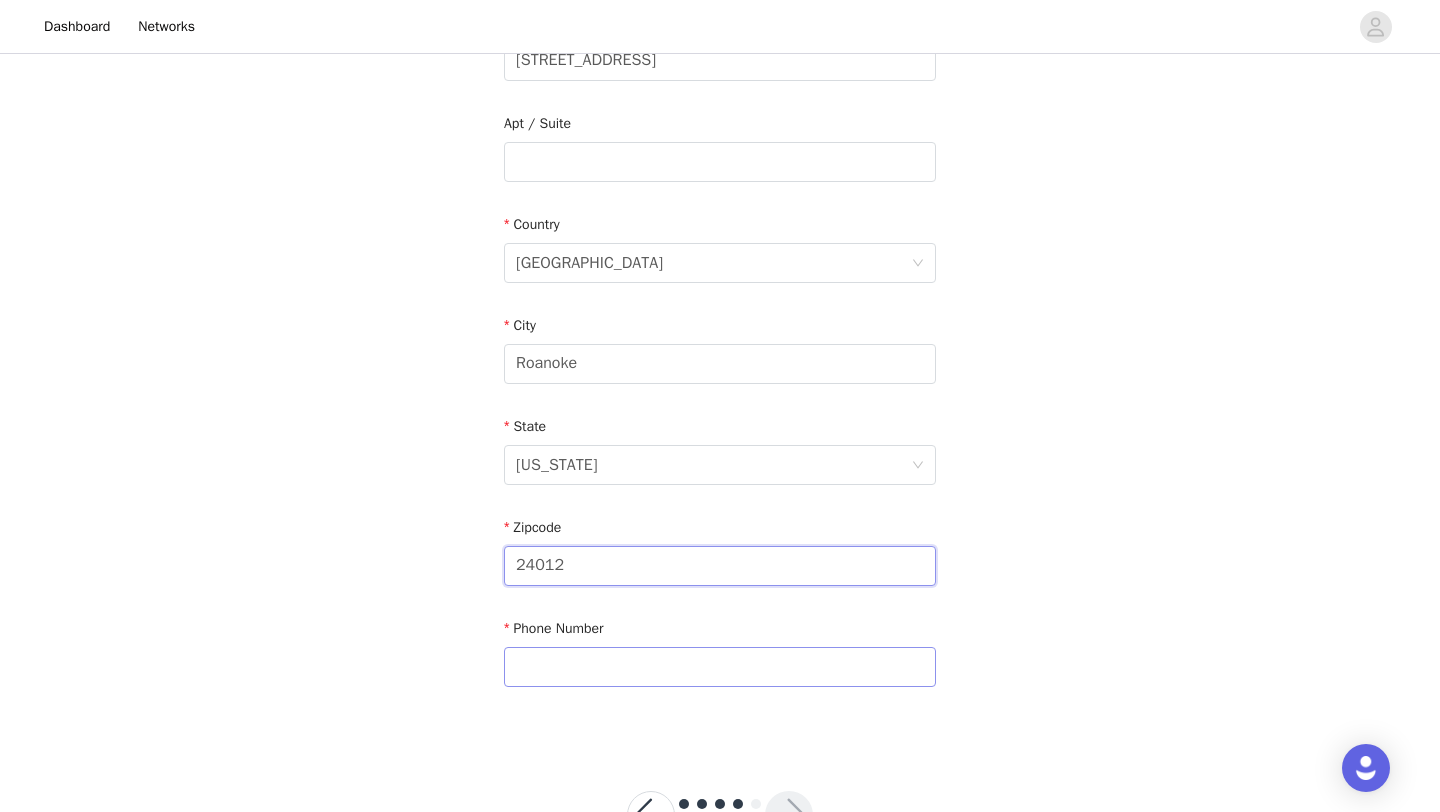 type on "24012" 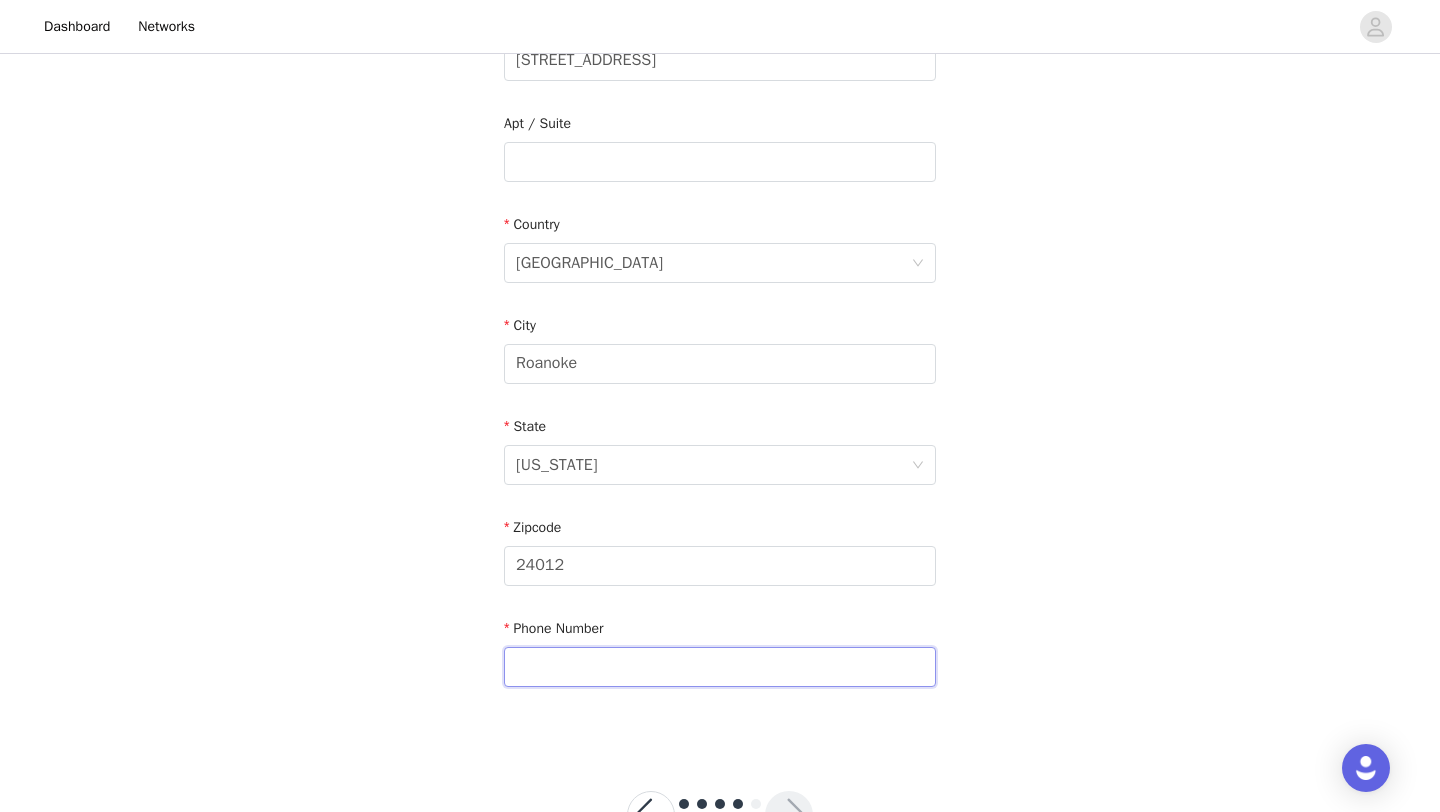 click at bounding box center [720, 667] 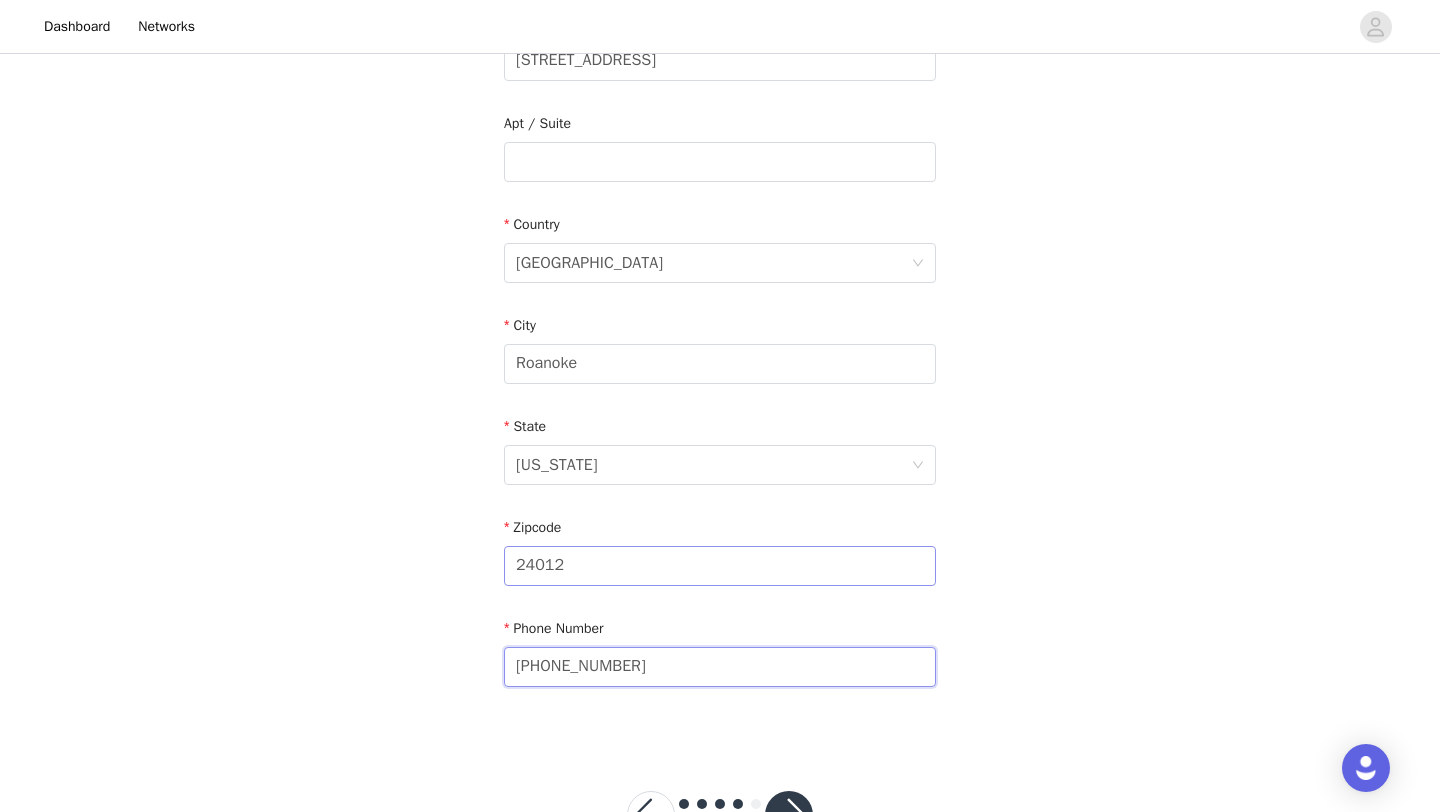 scroll, scrollTop: 572, scrollLeft: 0, axis: vertical 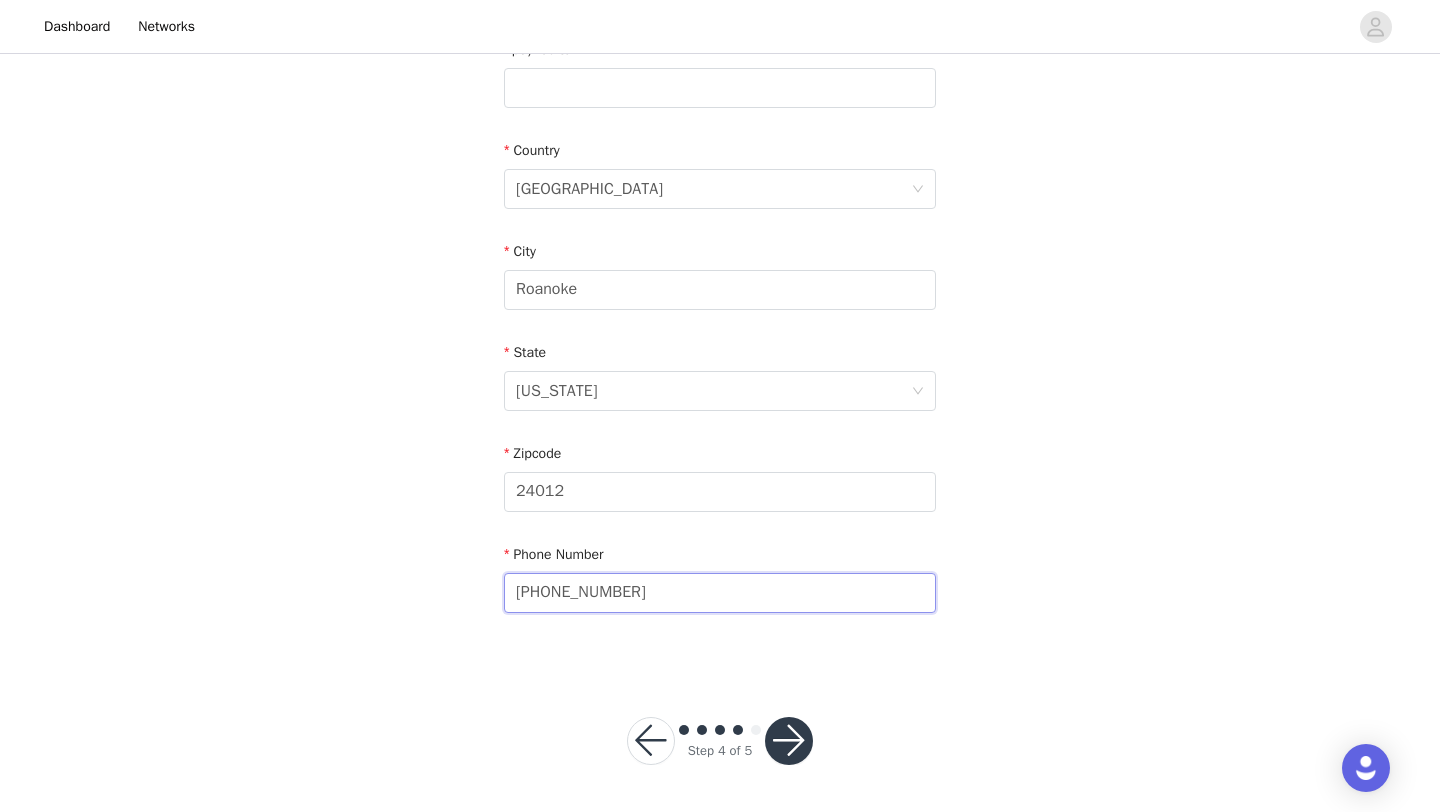 type on "540-797-8565" 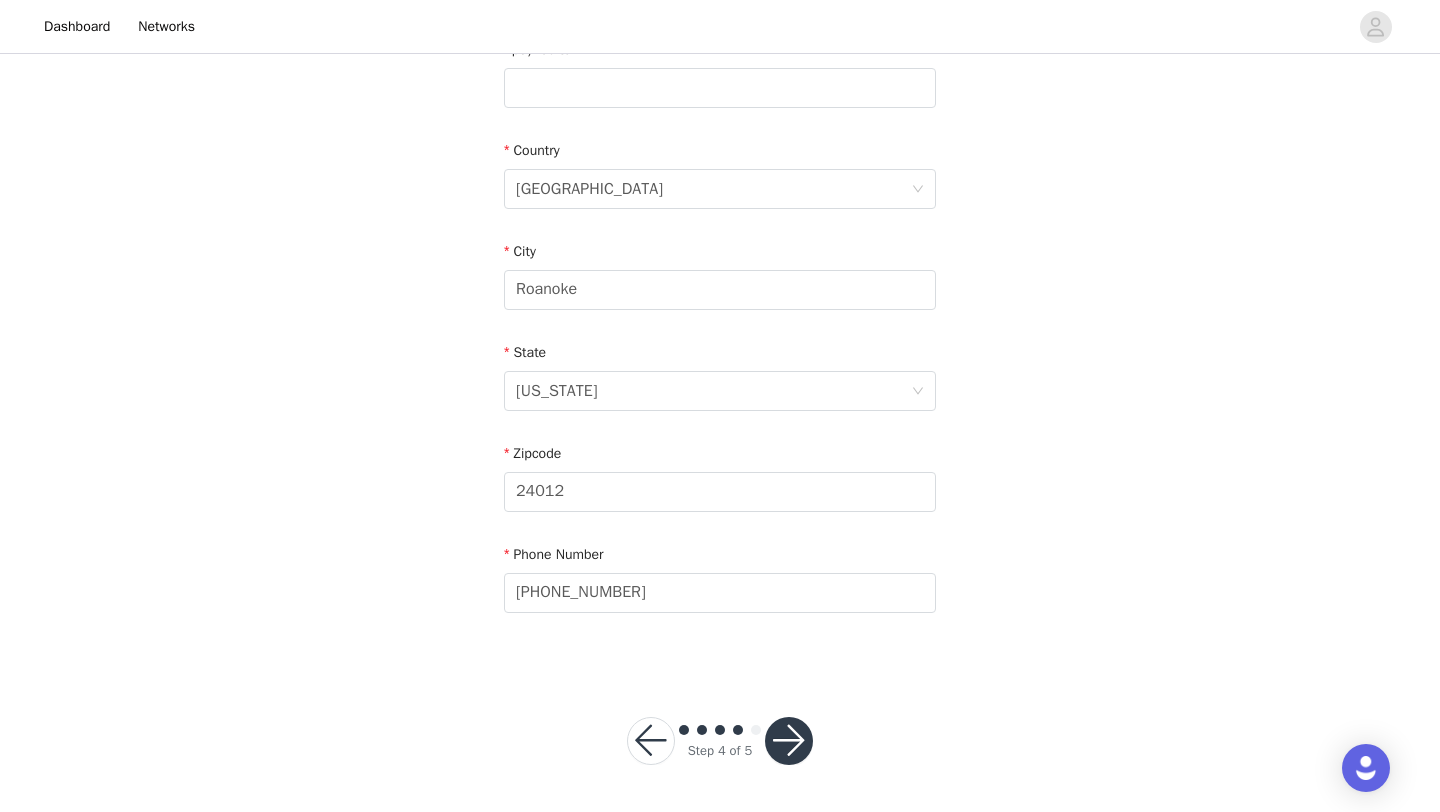 click at bounding box center (789, 741) 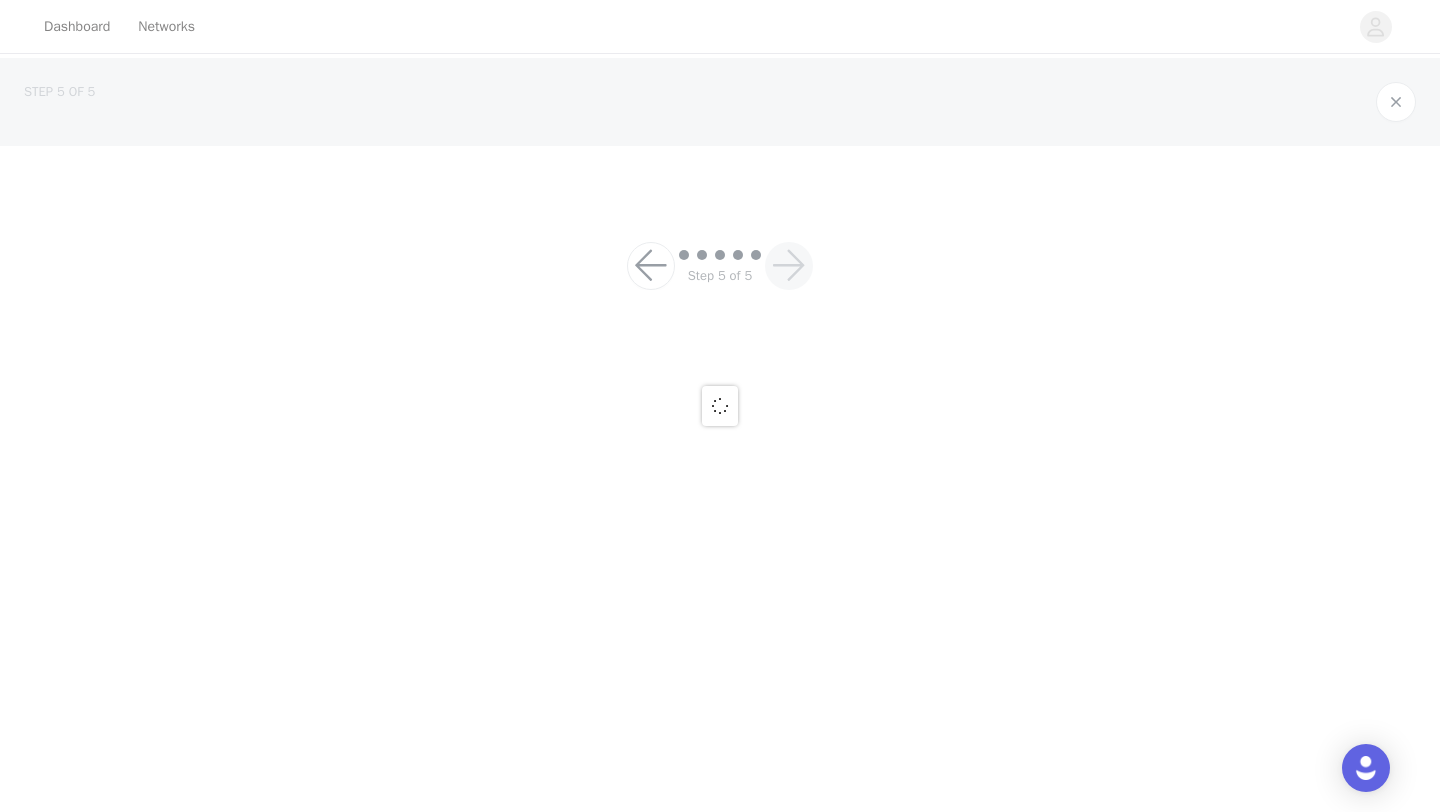 scroll, scrollTop: 0, scrollLeft: 0, axis: both 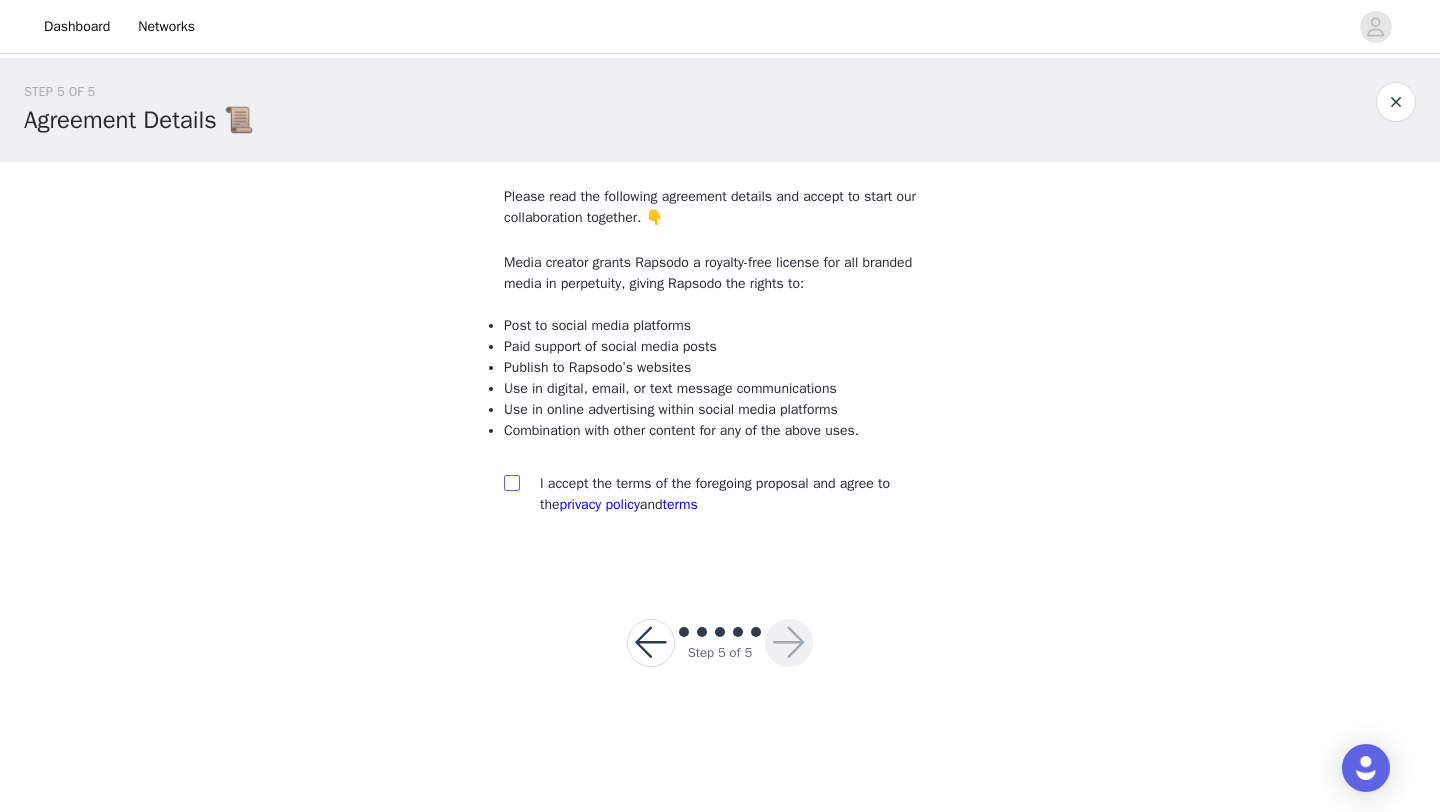 click at bounding box center (511, 482) 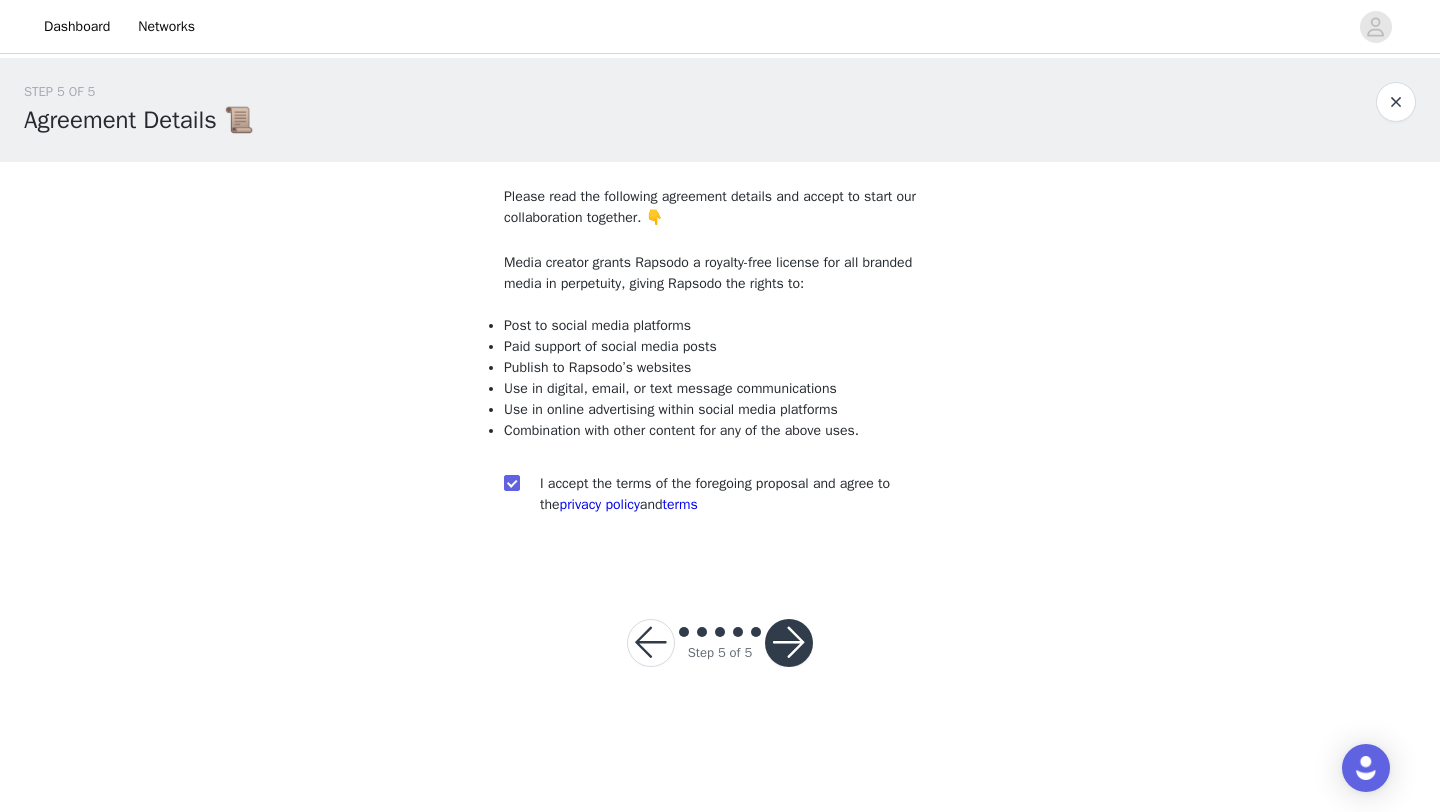 click at bounding box center [789, 643] 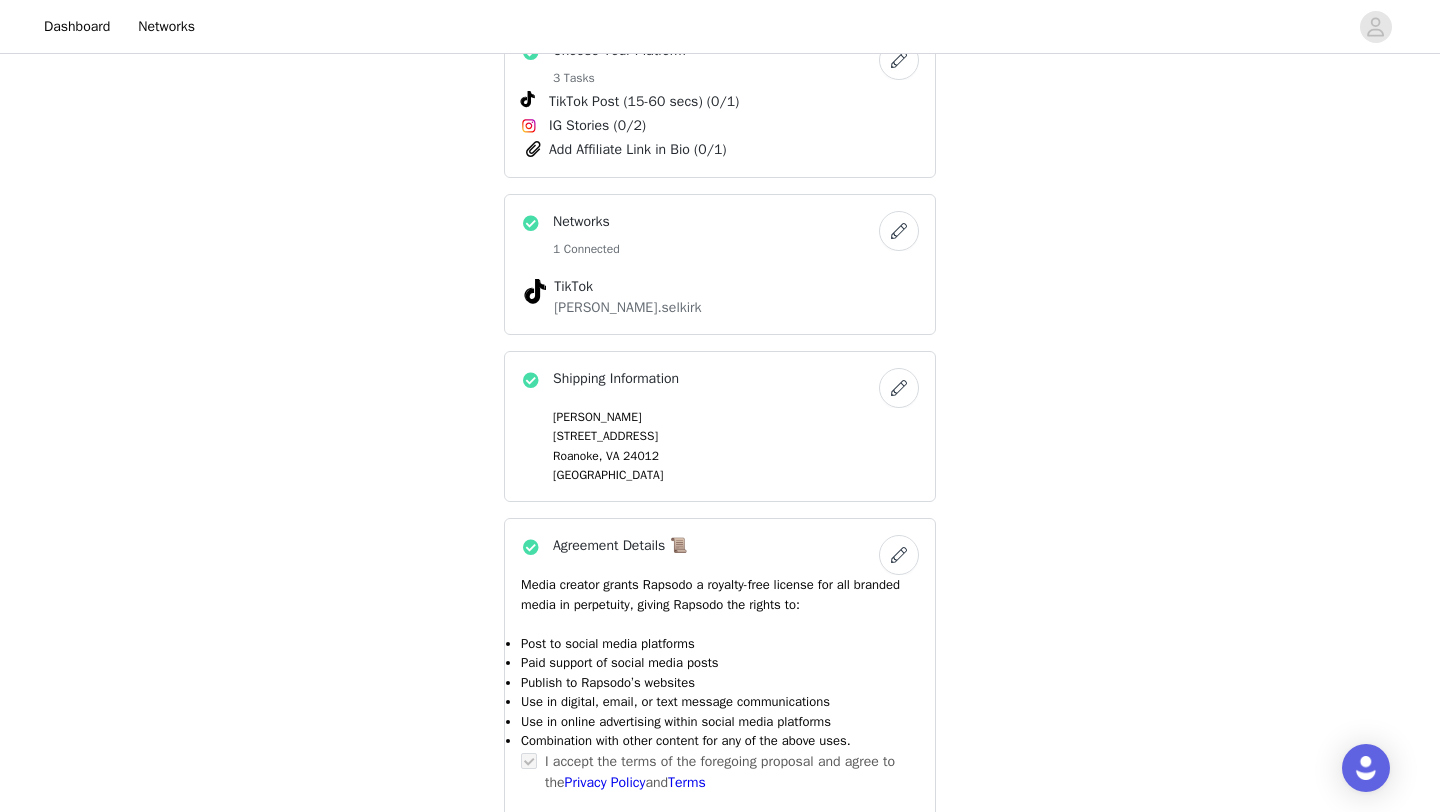 scroll, scrollTop: 982, scrollLeft: 0, axis: vertical 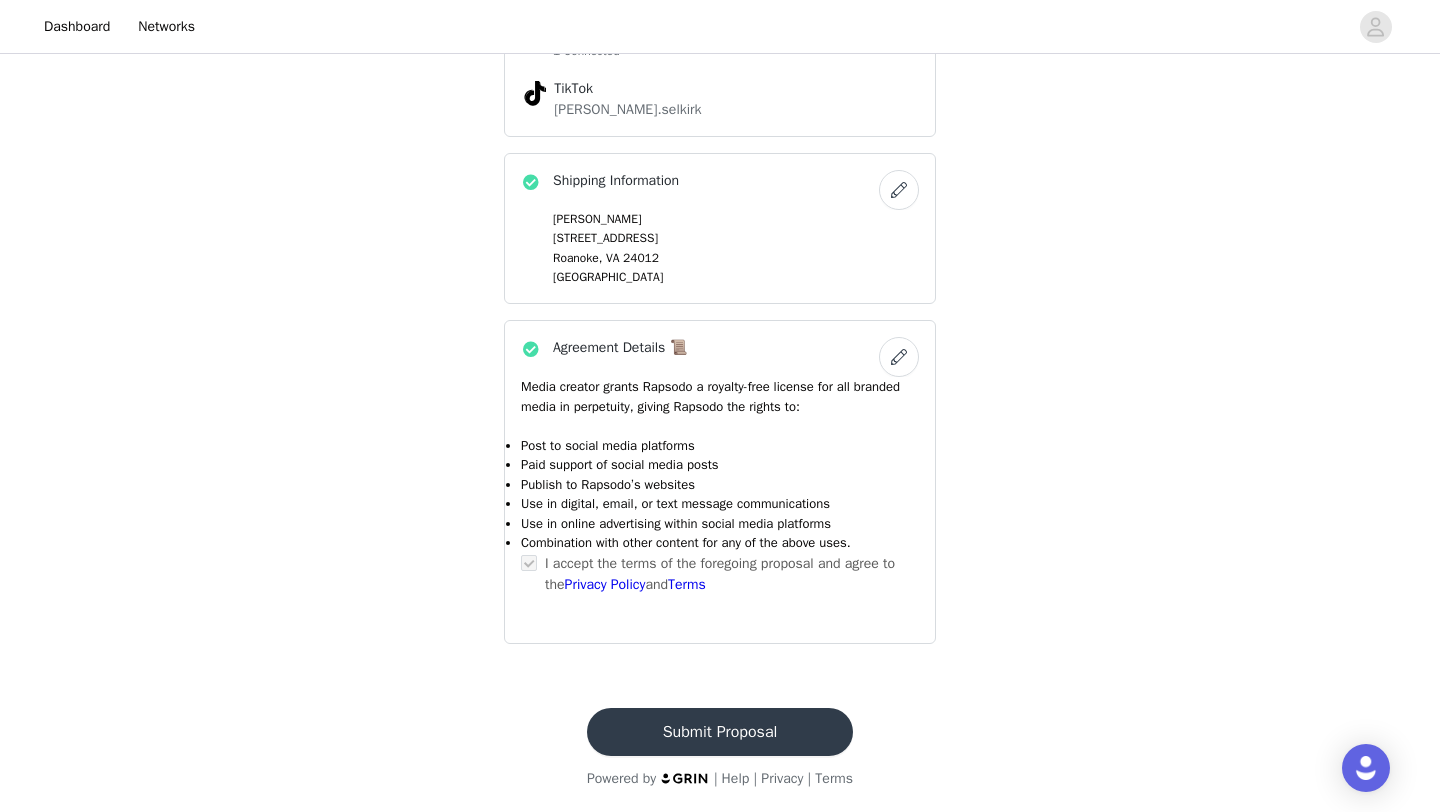 click on "Submit Proposal" at bounding box center [720, 732] 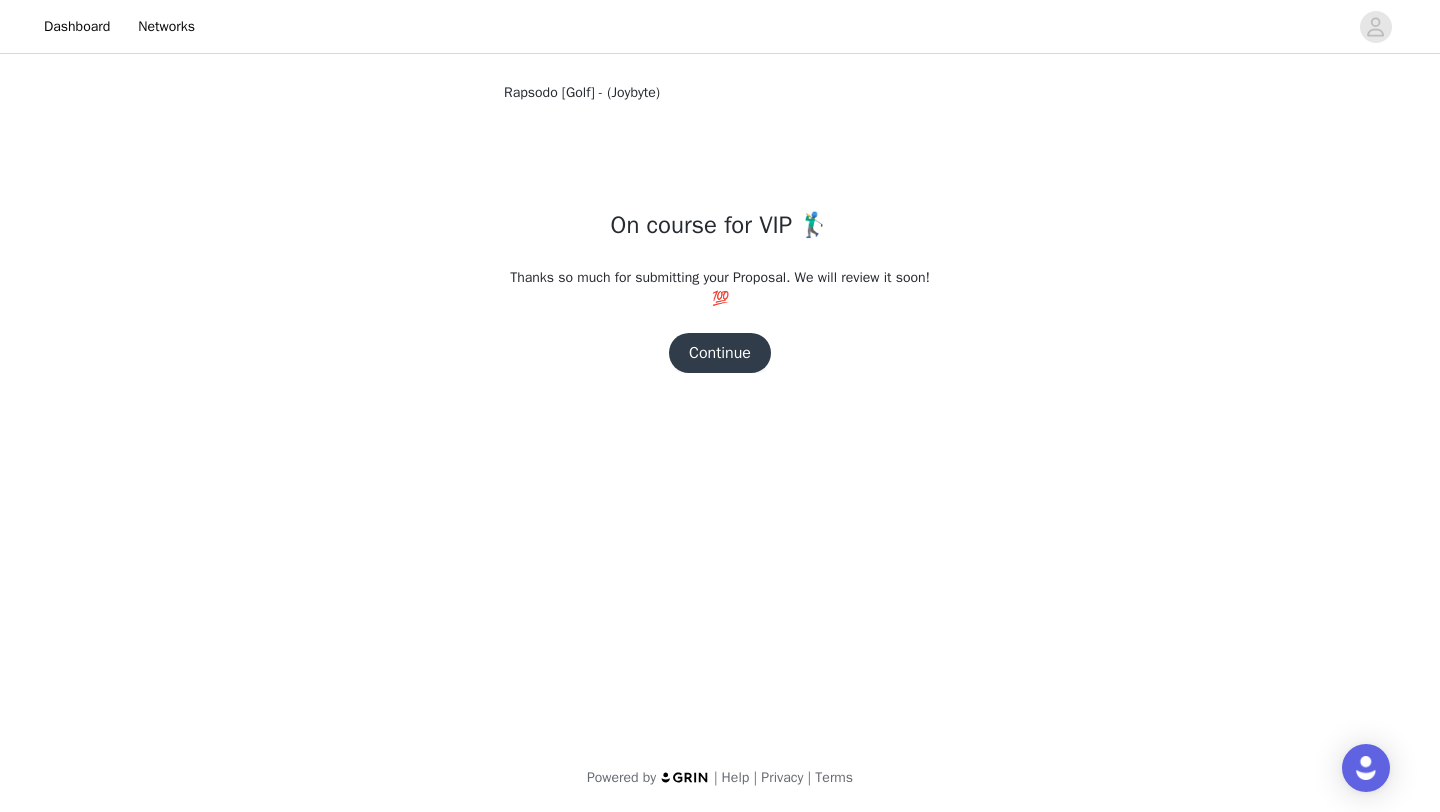 scroll, scrollTop: 0, scrollLeft: 0, axis: both 